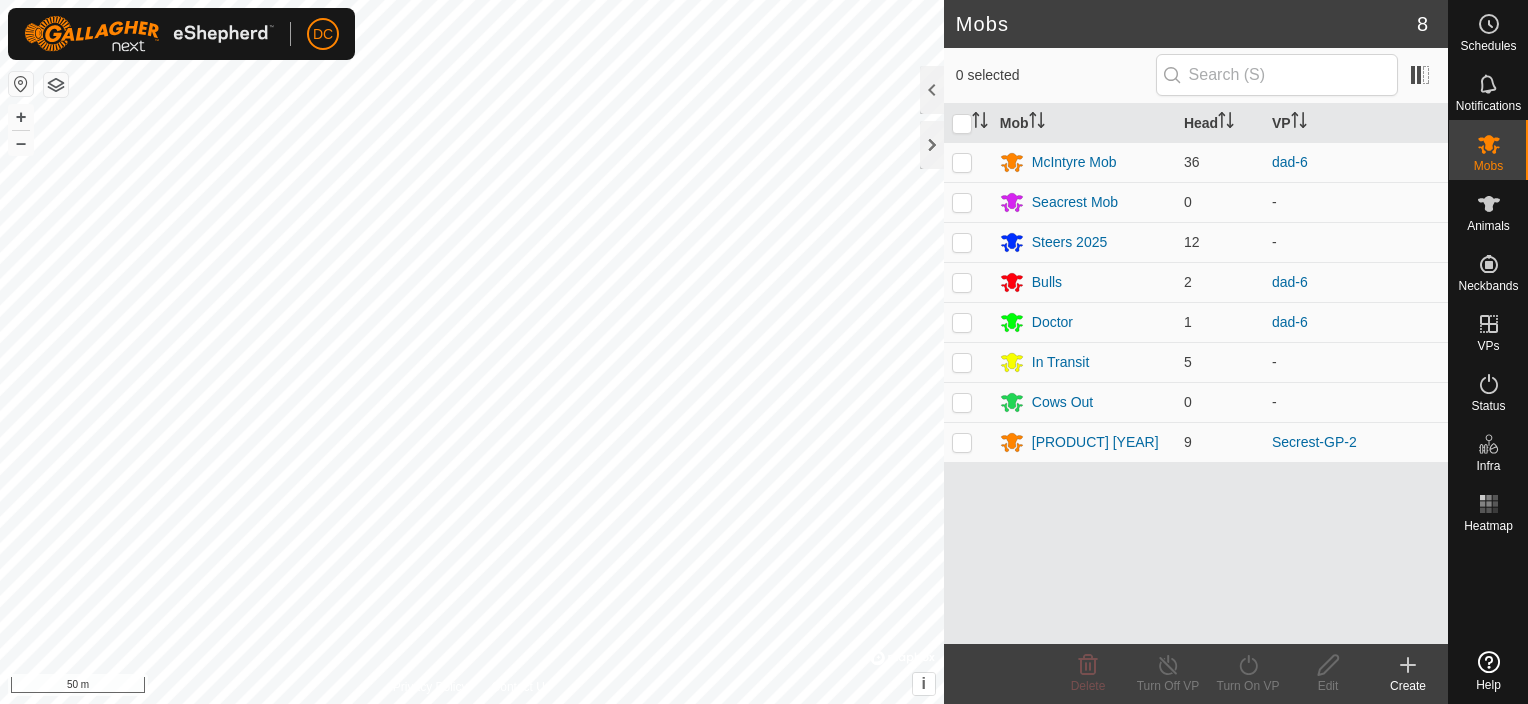 scroll, scrollTop: 0, scrollLeft: 0, axis: both 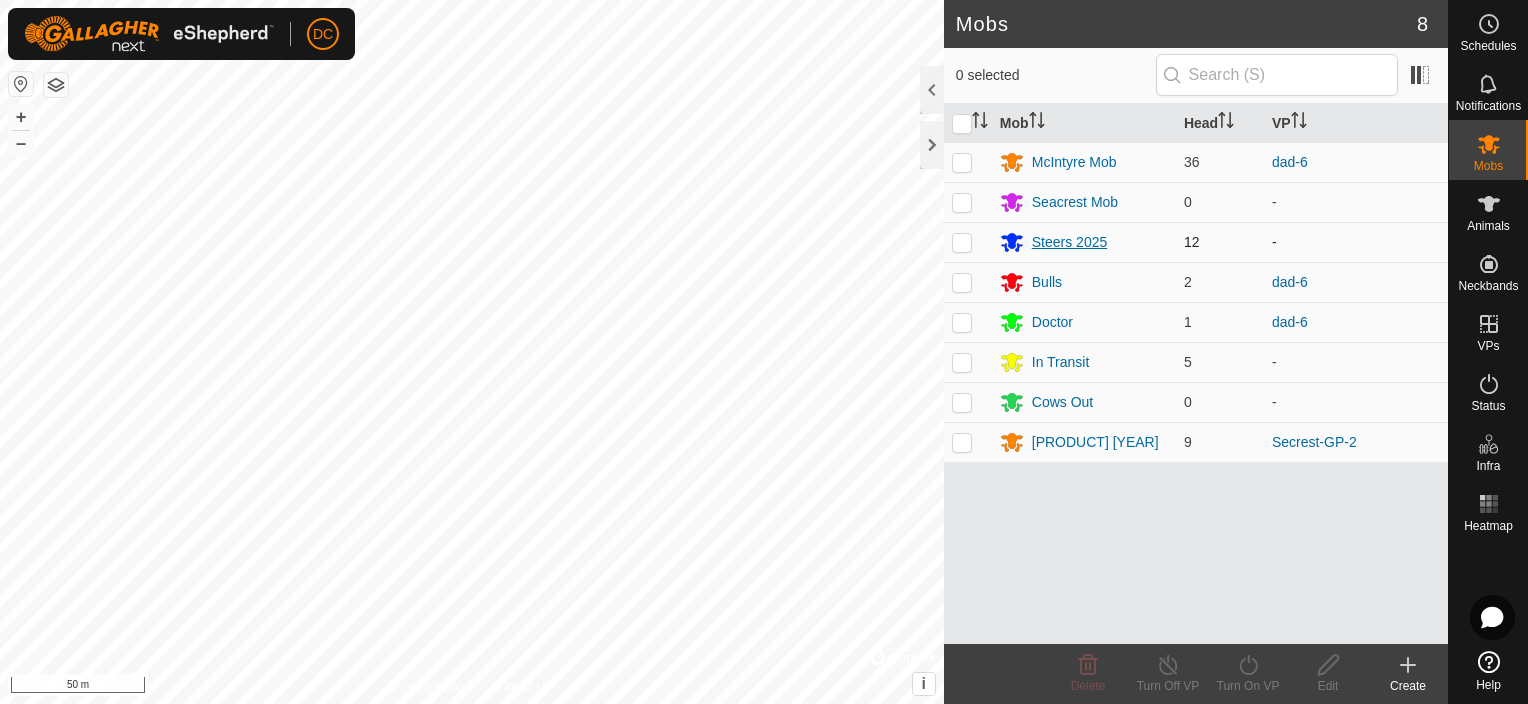 click on "Steers 2025" at bounding box center [1070, 242] 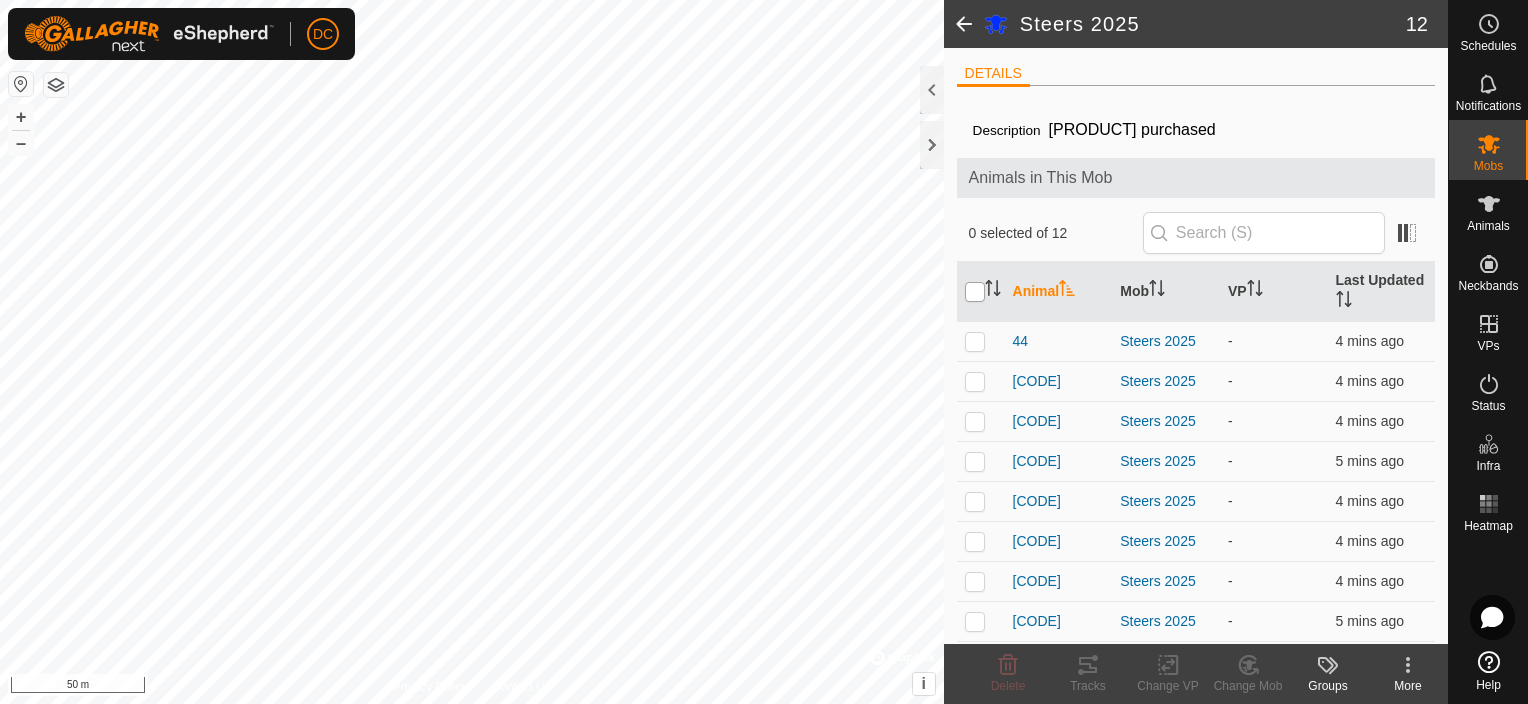 click at bounding box center [975, 292] 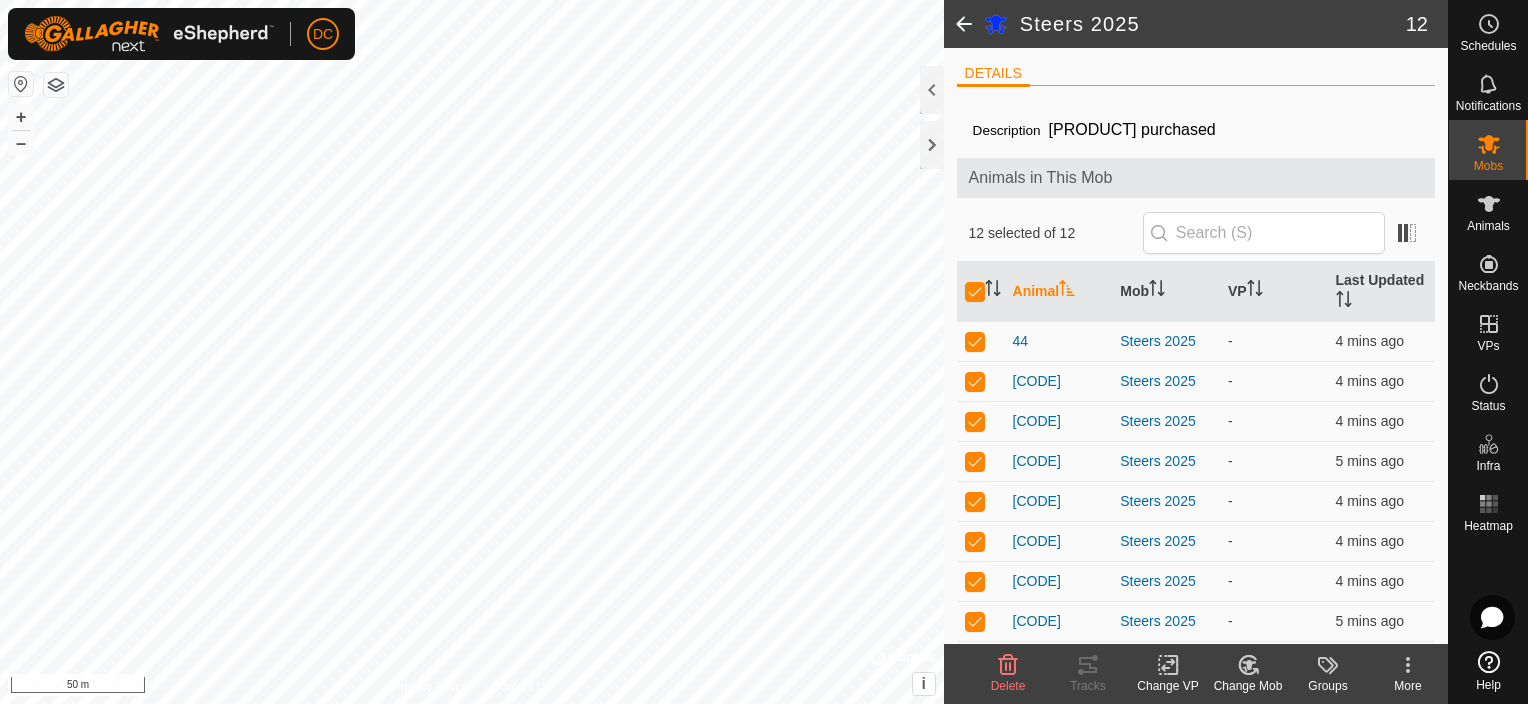 click 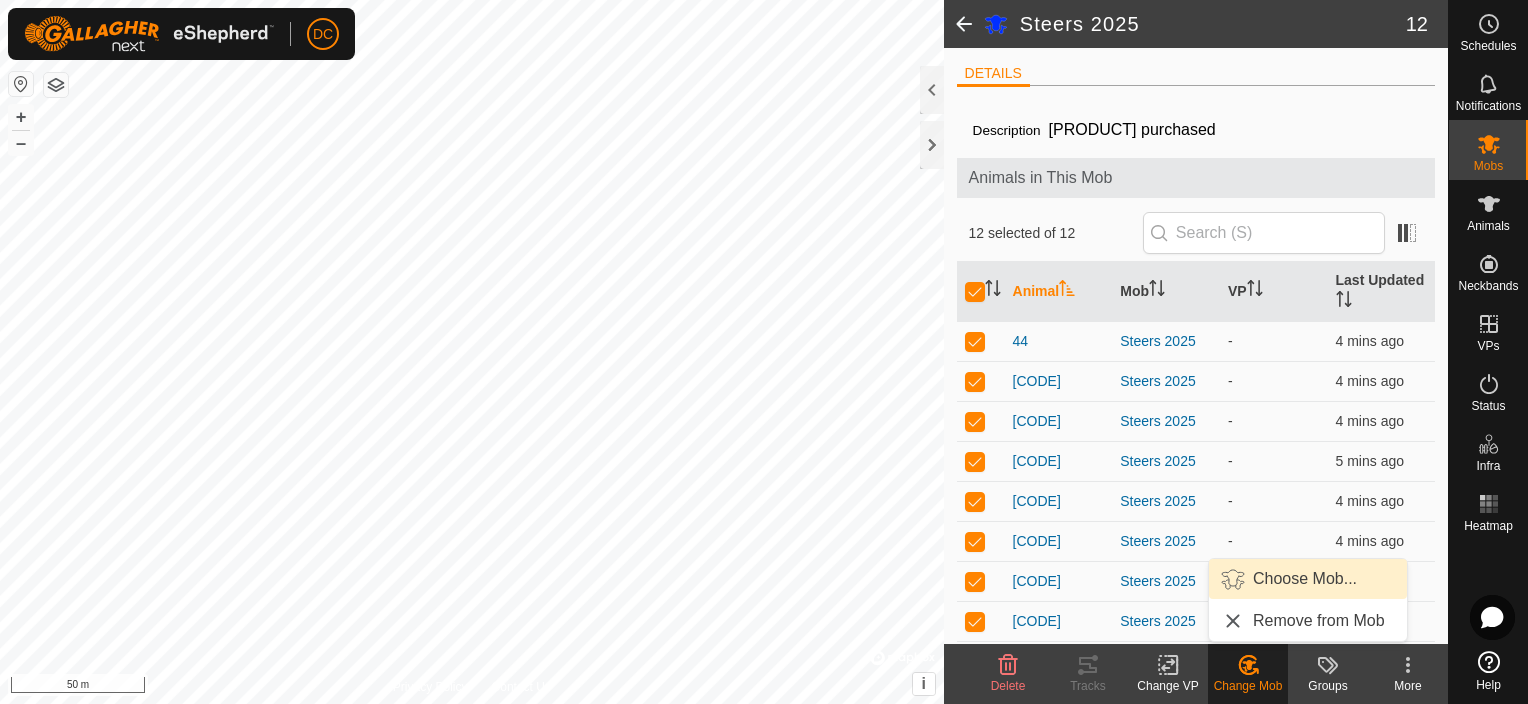 click on "Choose Mob..." at bounding box center [1308, 579] 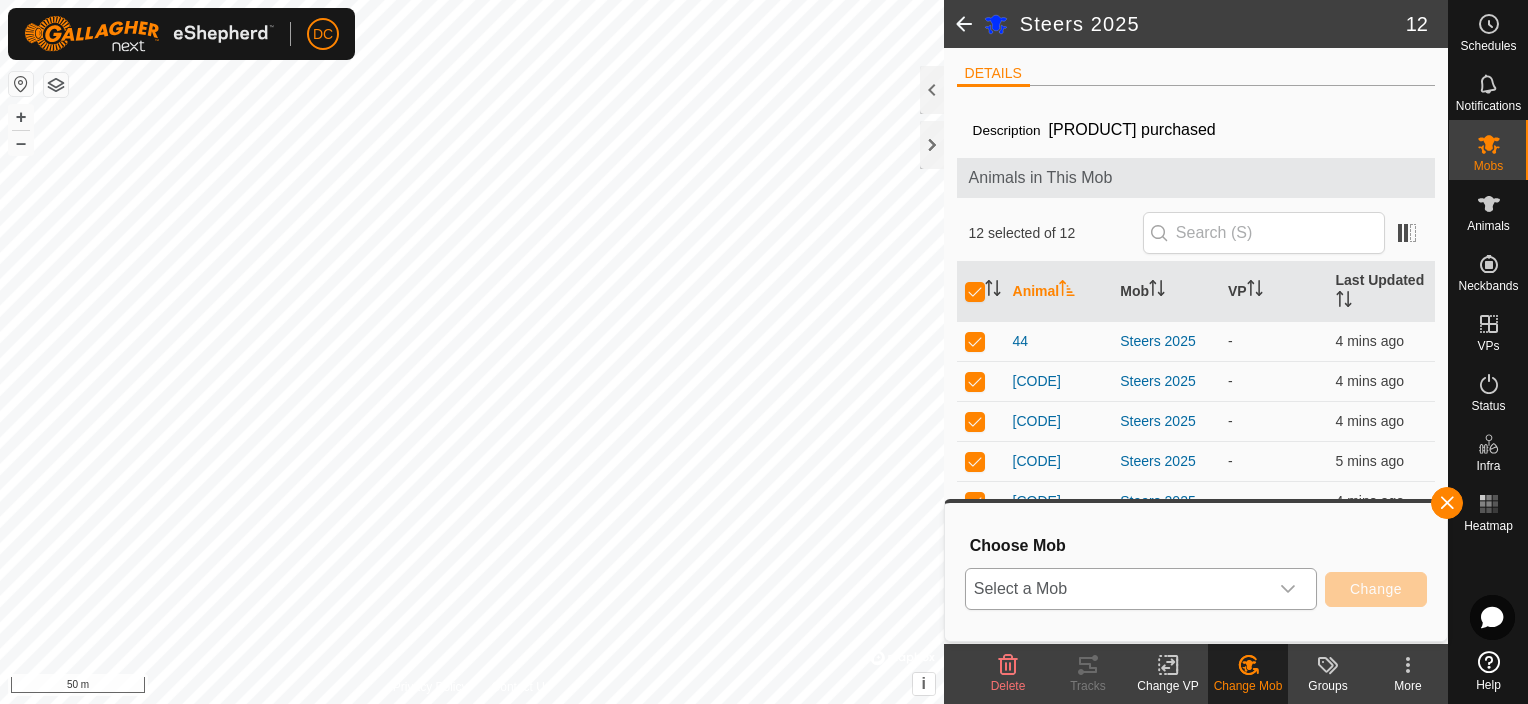 click 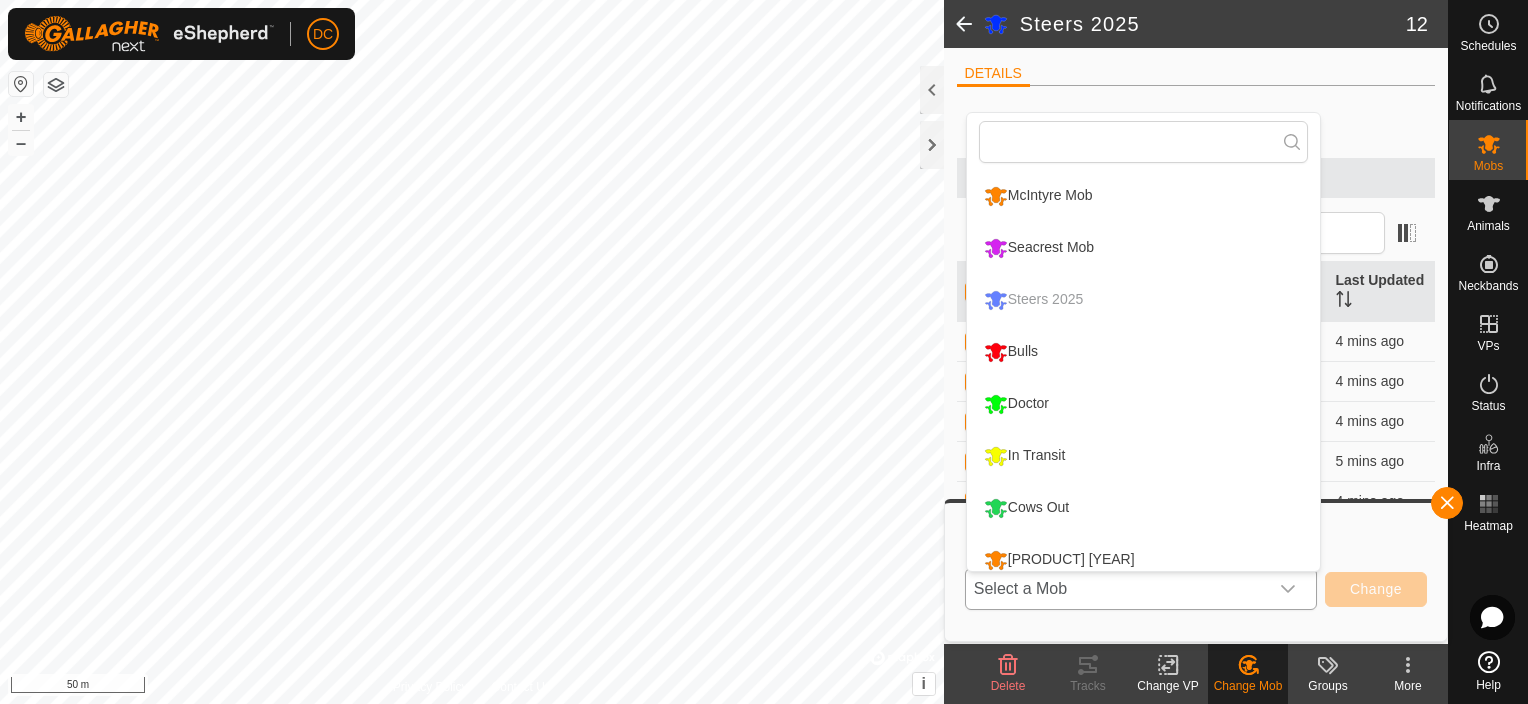 scroll, scrollTop: 14, scrollLeft: 0, axis: vertical 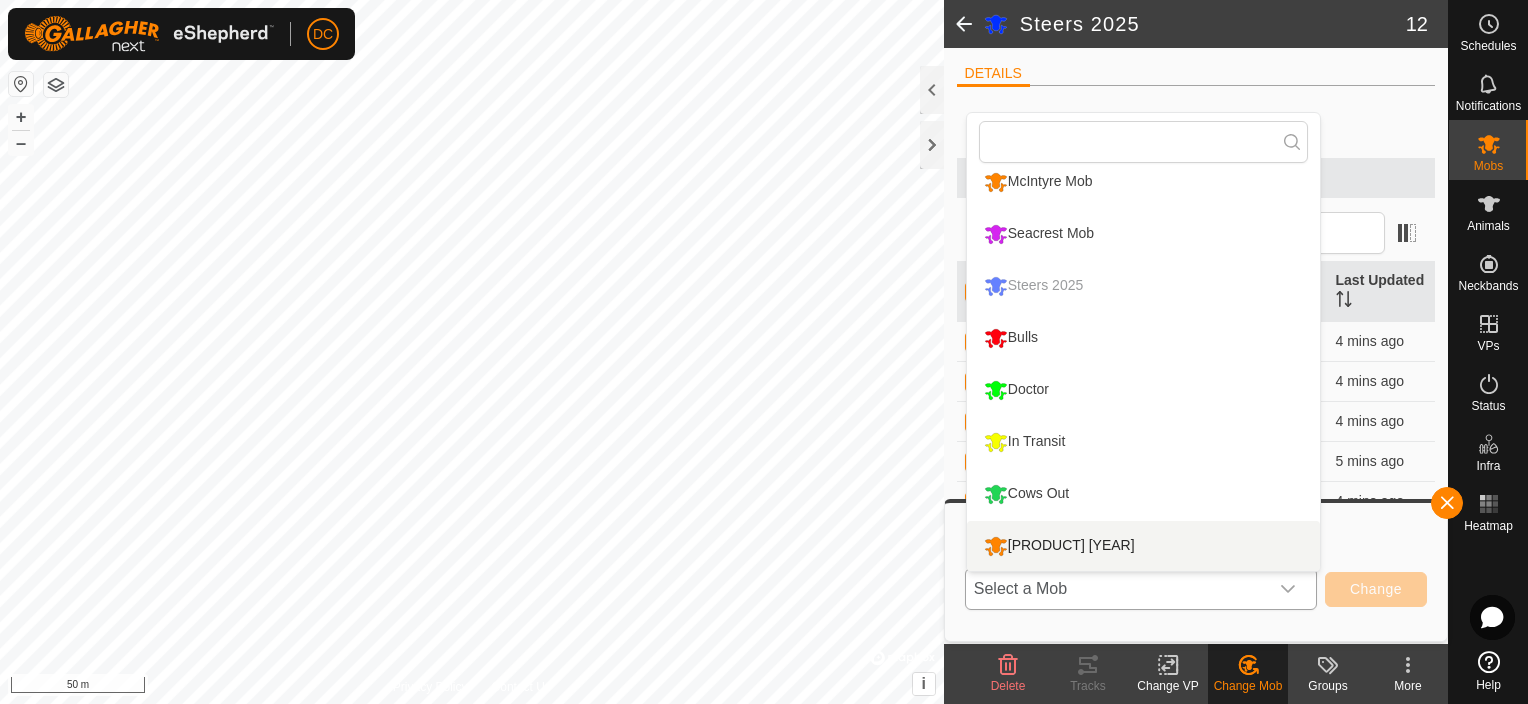 click on "[PRODUCT] [YEAR]" at bounding box center [1143, 546] 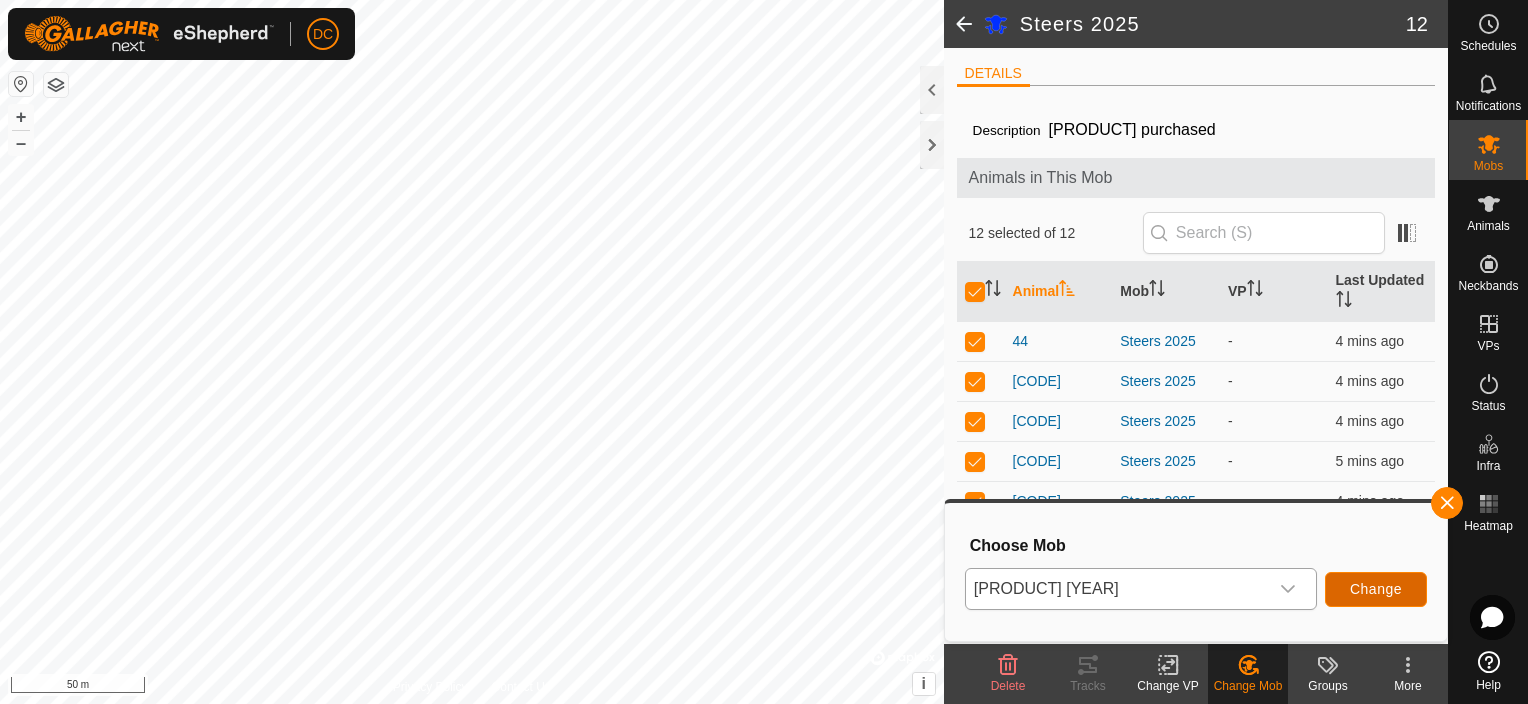 click on "Change" at bounding box center (1376, 589) 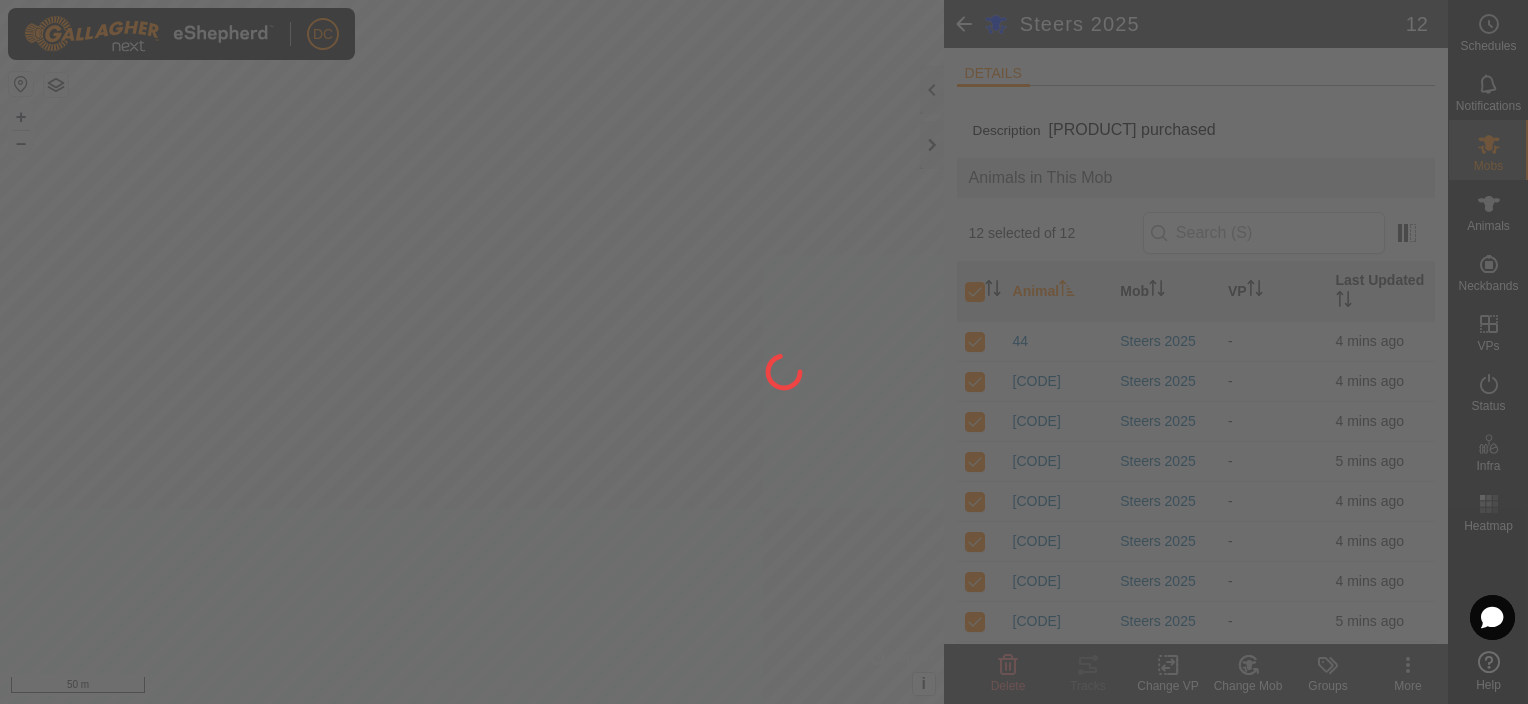 checkbox on "false" 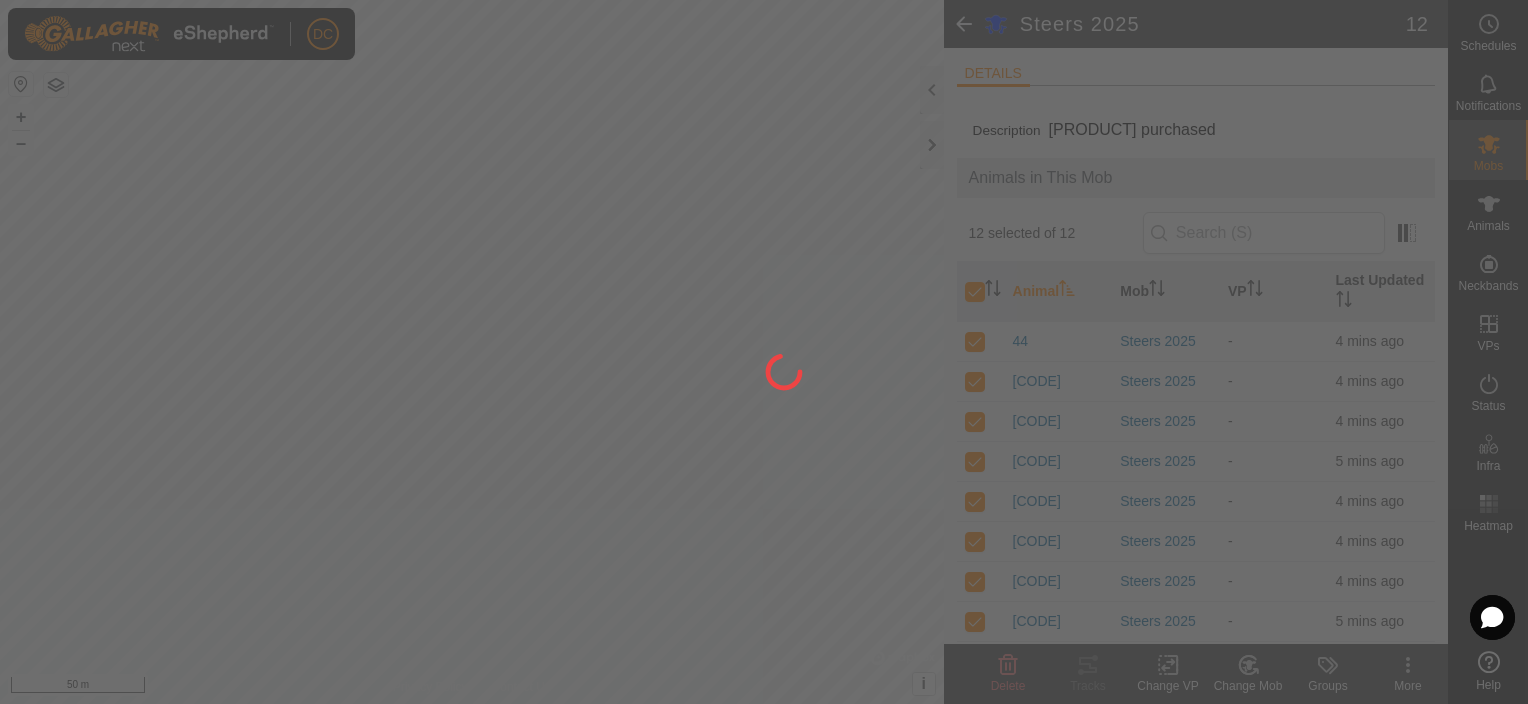 checkbox on "false" 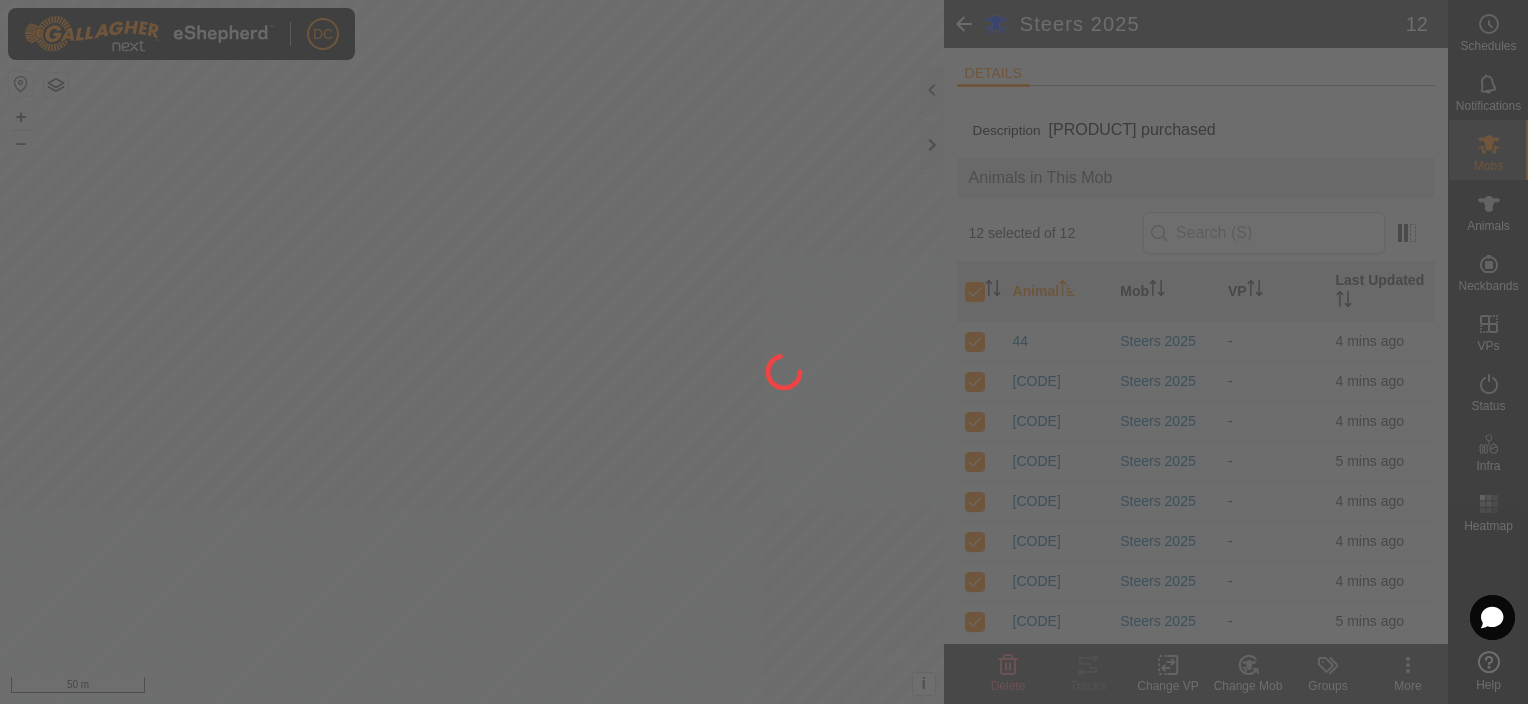 checkbox on "false" 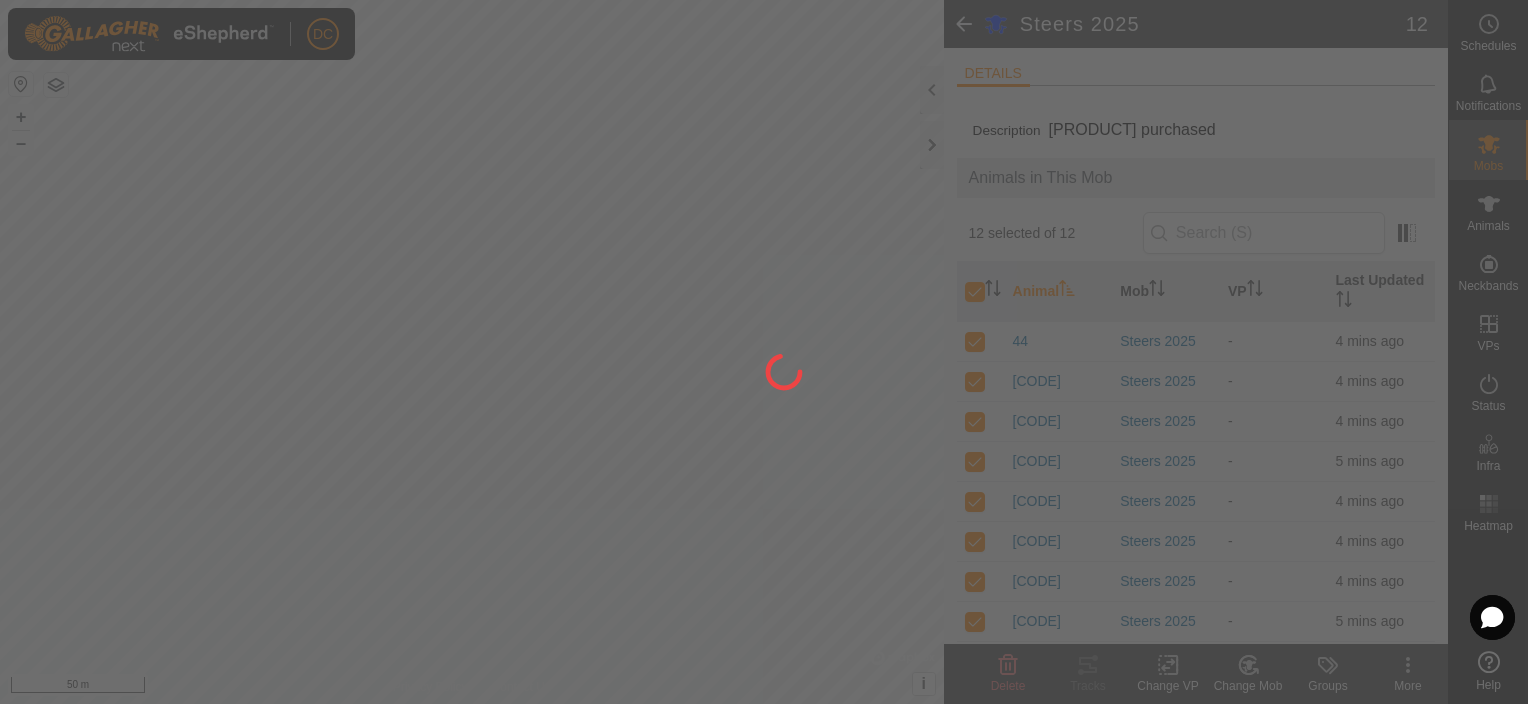 checkbox on "false" 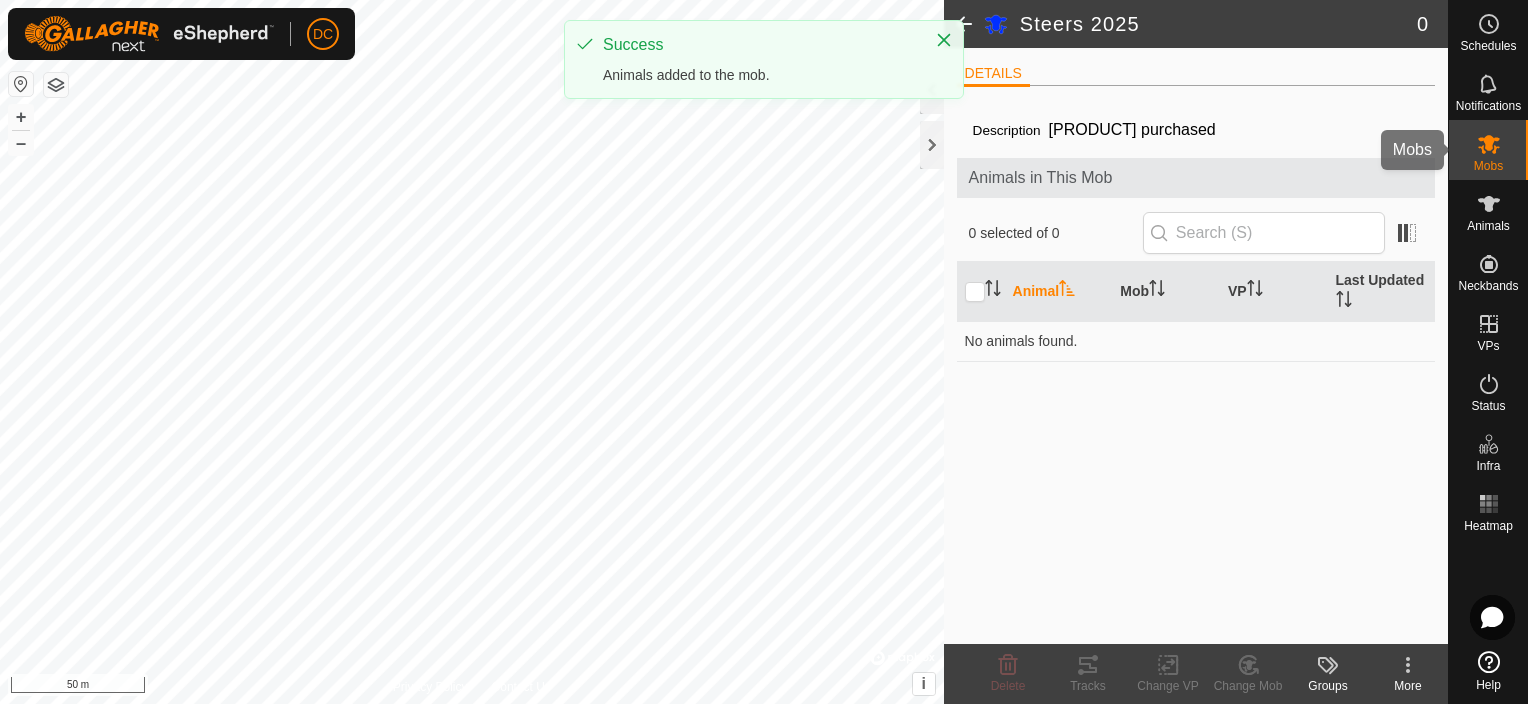click 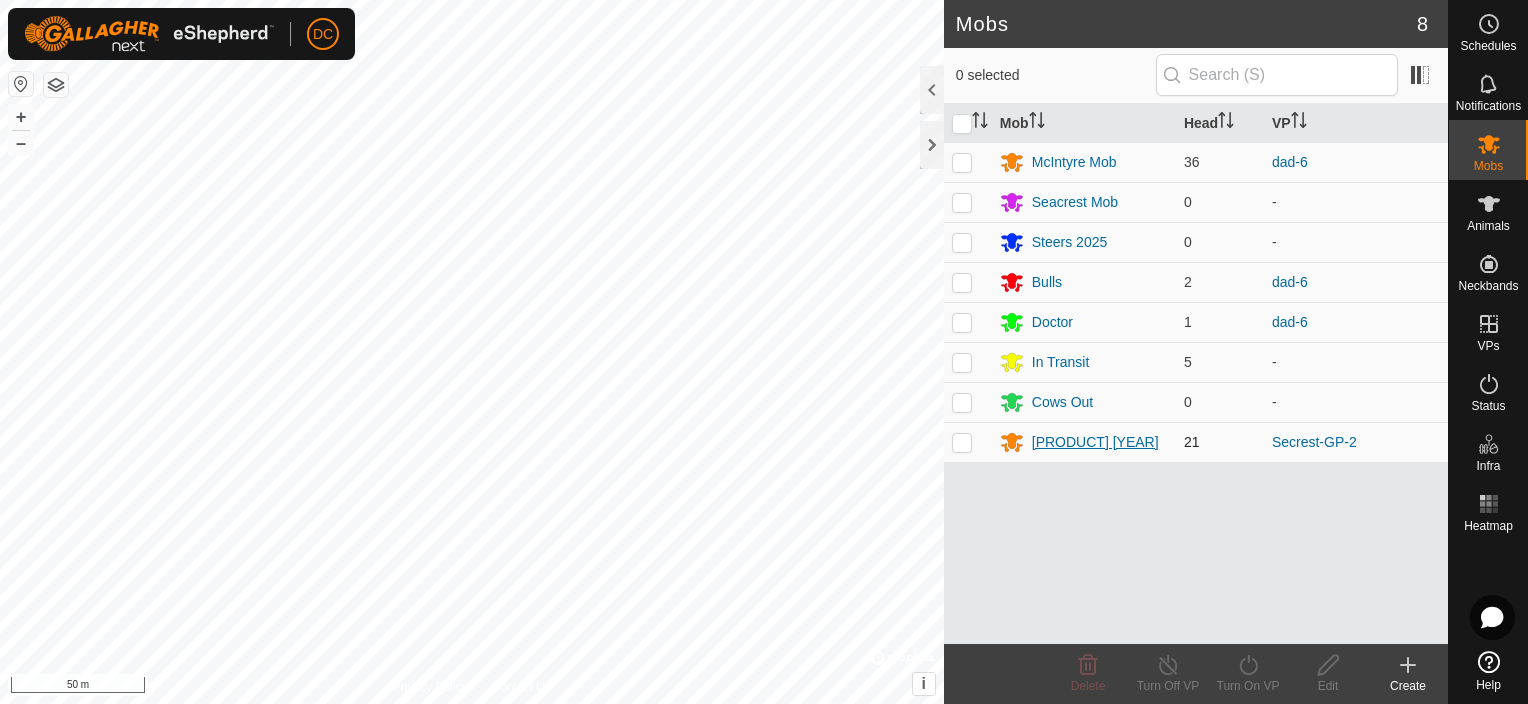 click on "[PRODUCT] [YEAR]" at bounding box center (1095, 442) 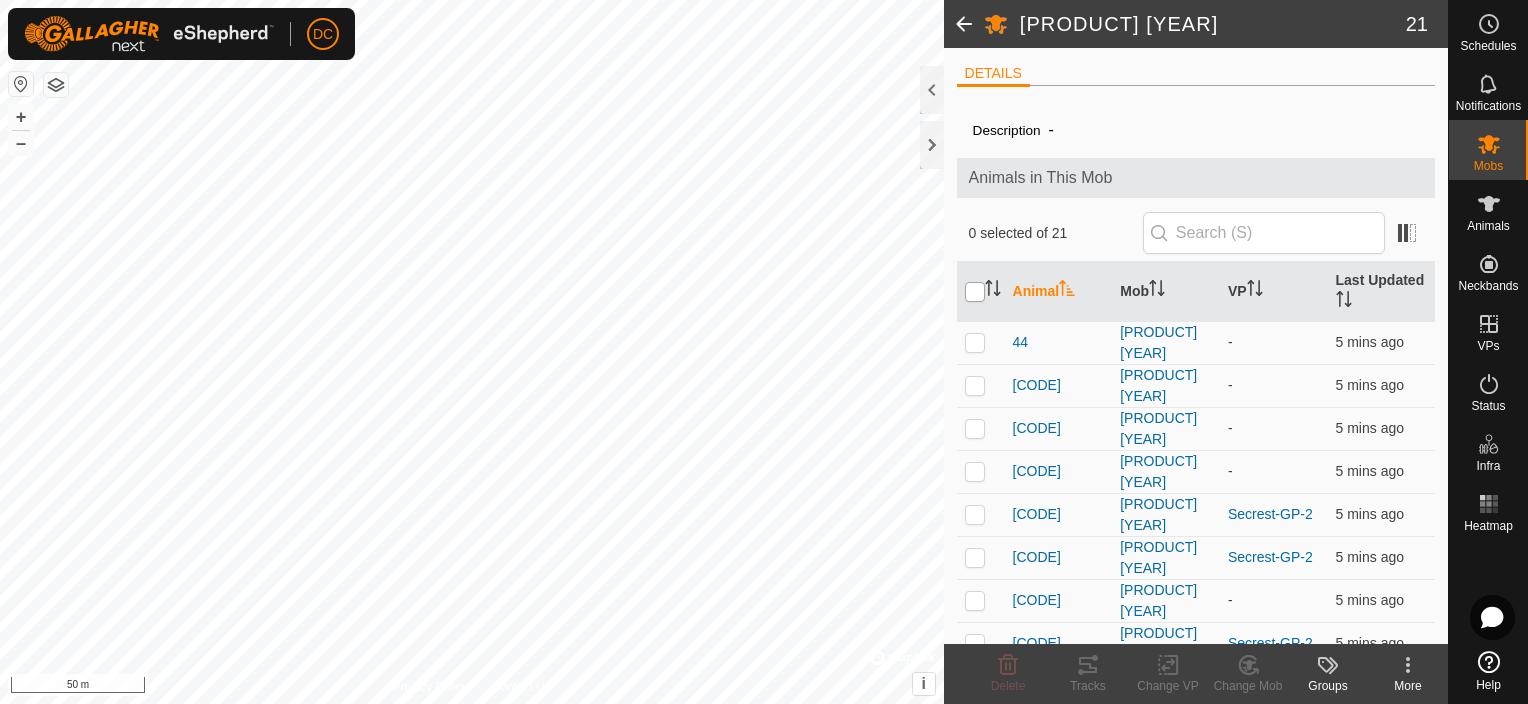 click at bounding box center (975, 292) 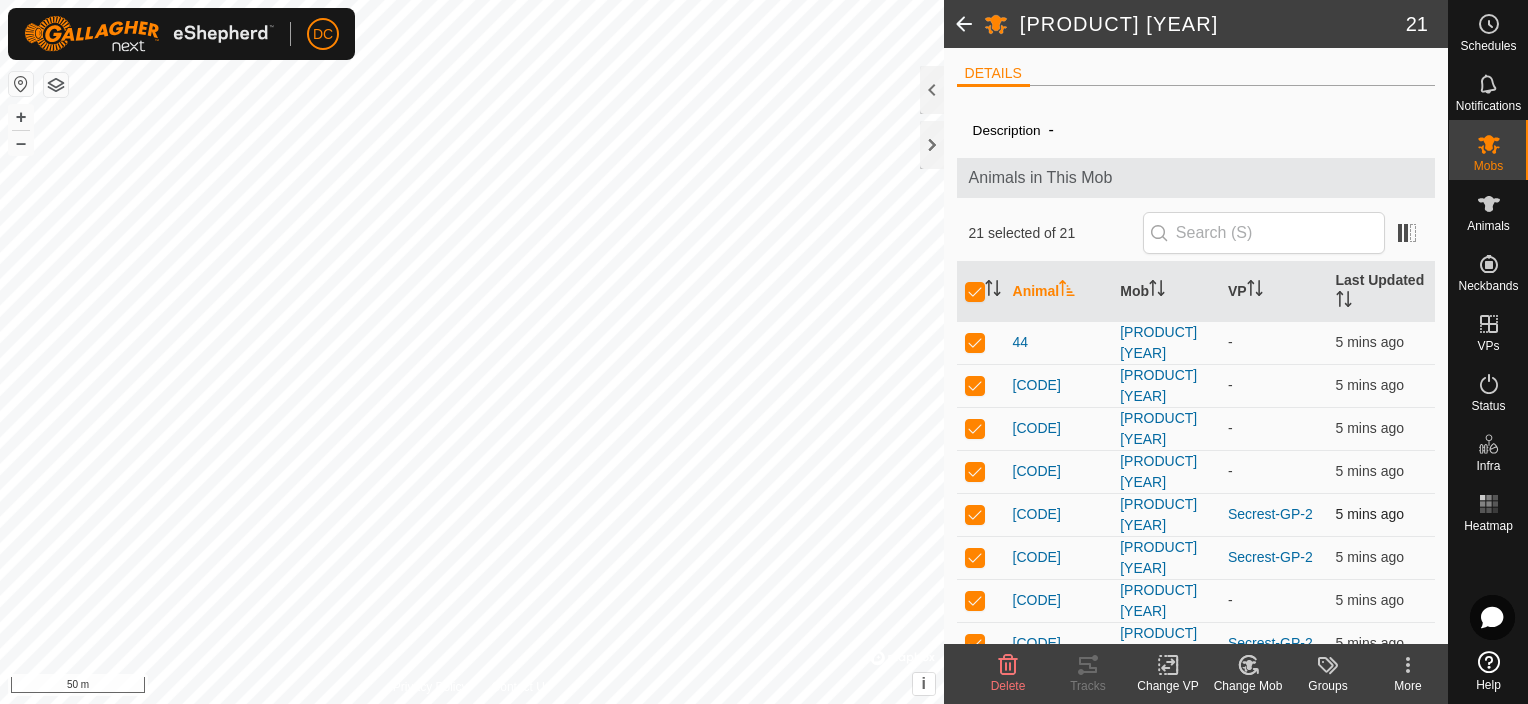 click at bounding box center [975, 514] 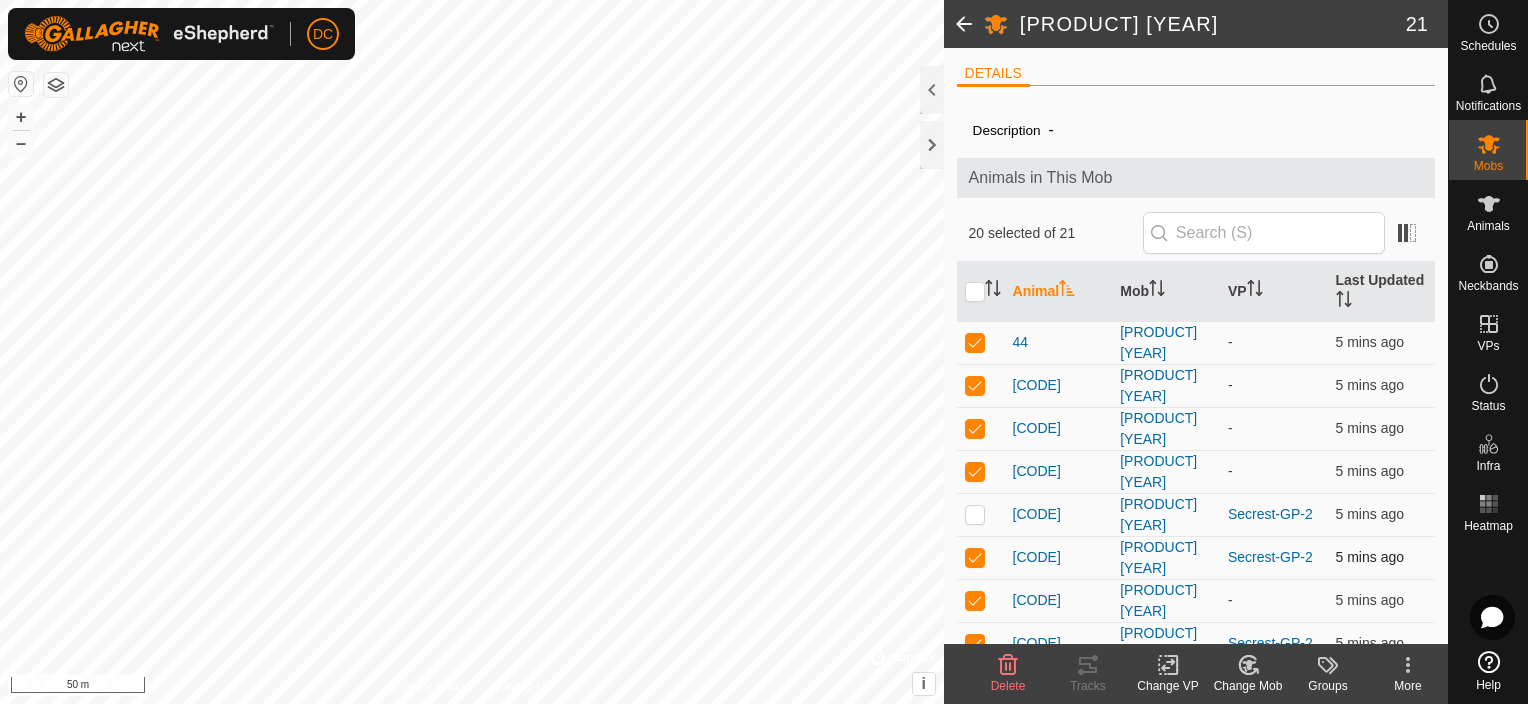 click at bounding box center [975, 557] 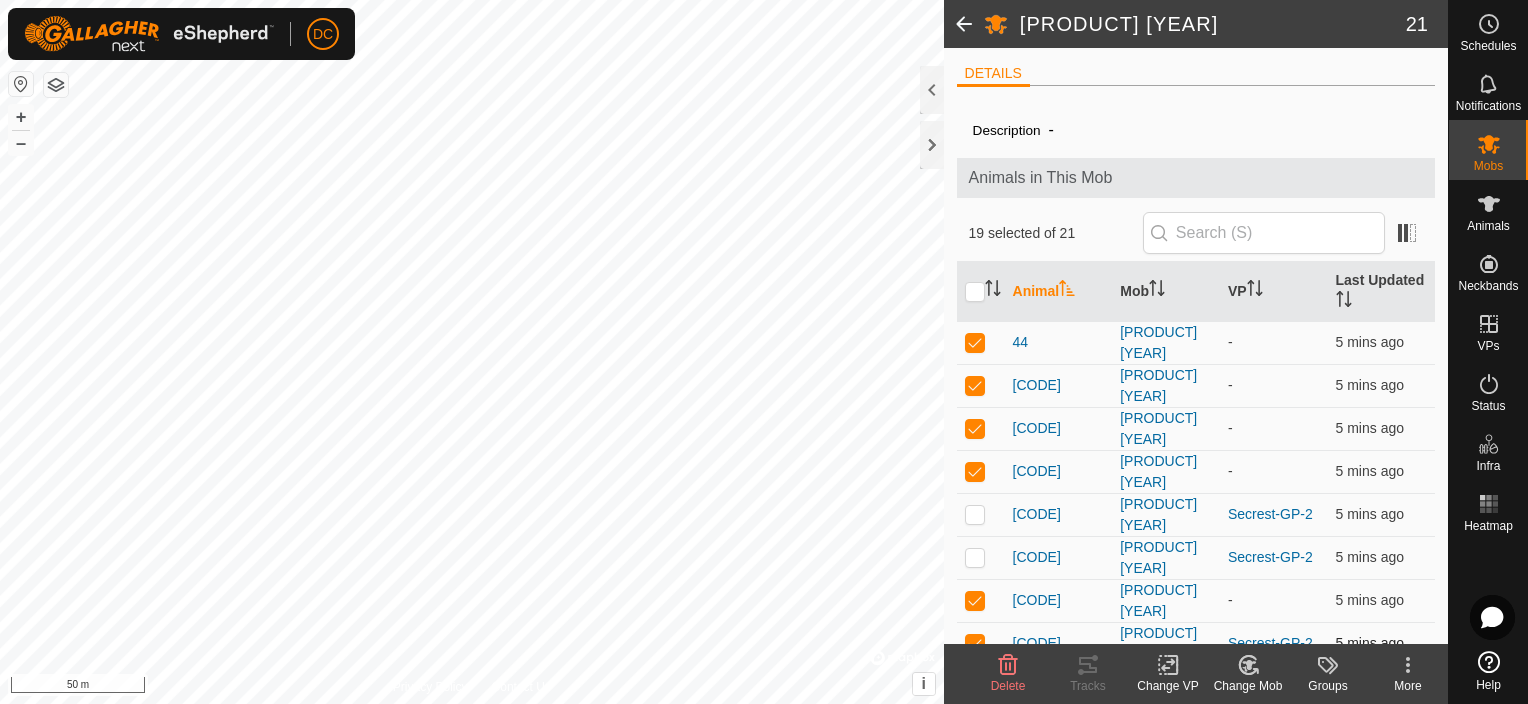 click at bounding box center (975, 643) 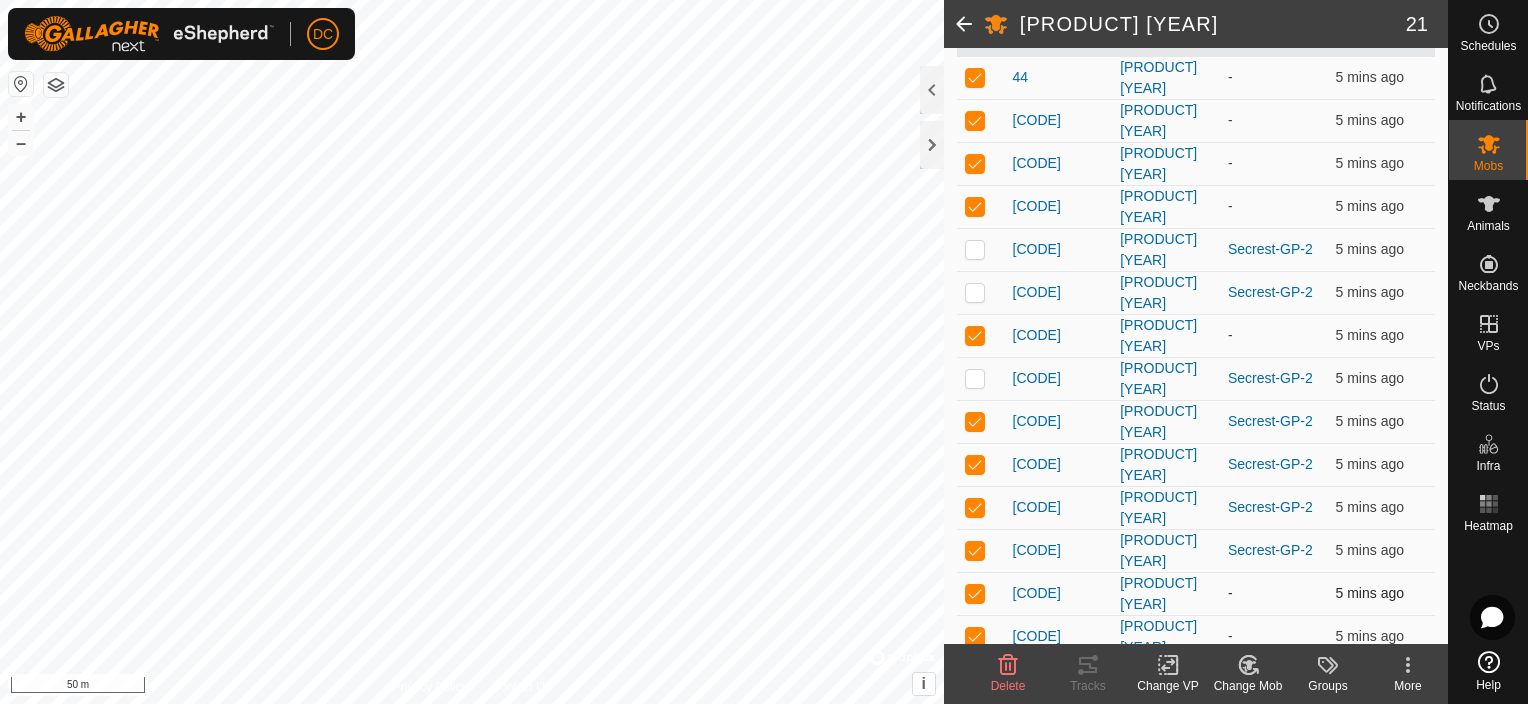 scroll, scrollTop: 300, scrollLeft: 0, axis: vertical 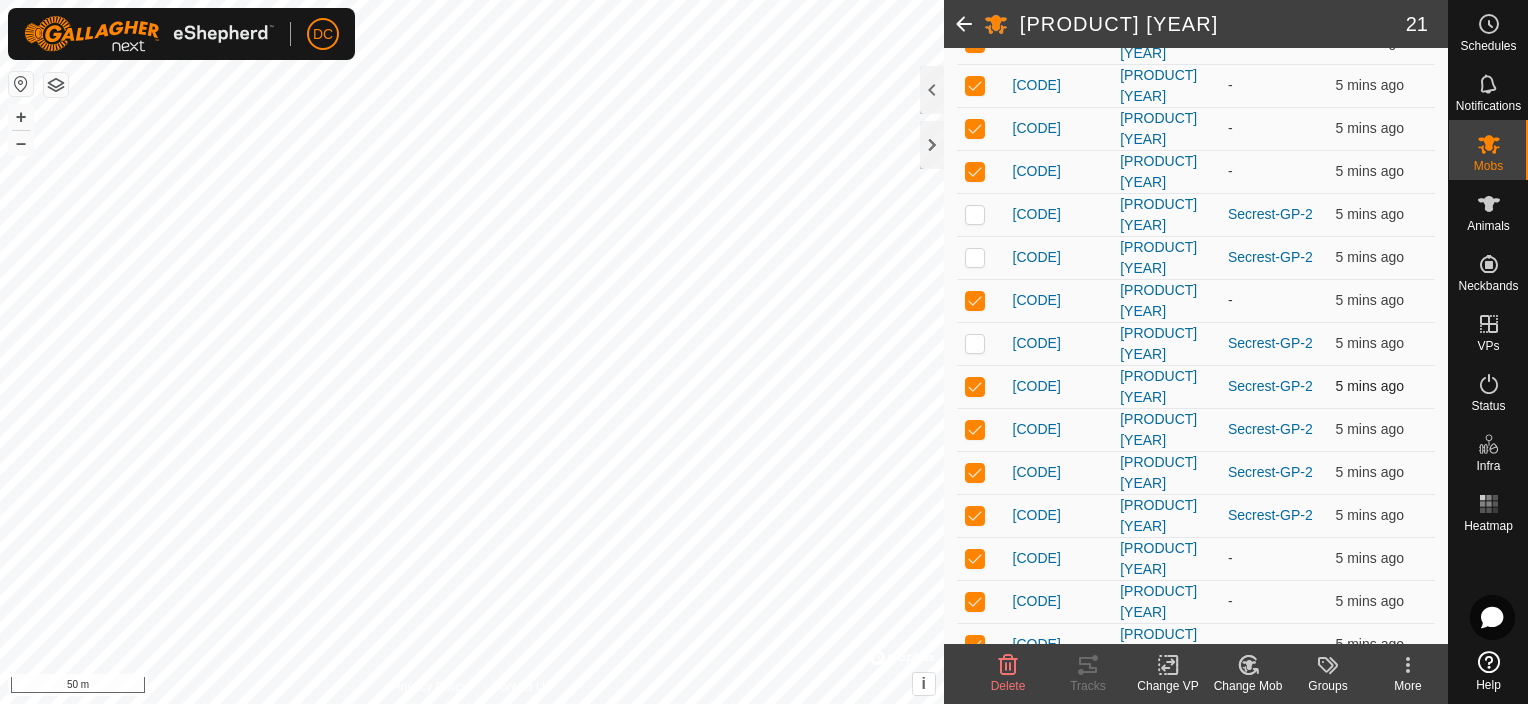 click at bounding box center (975, 386) 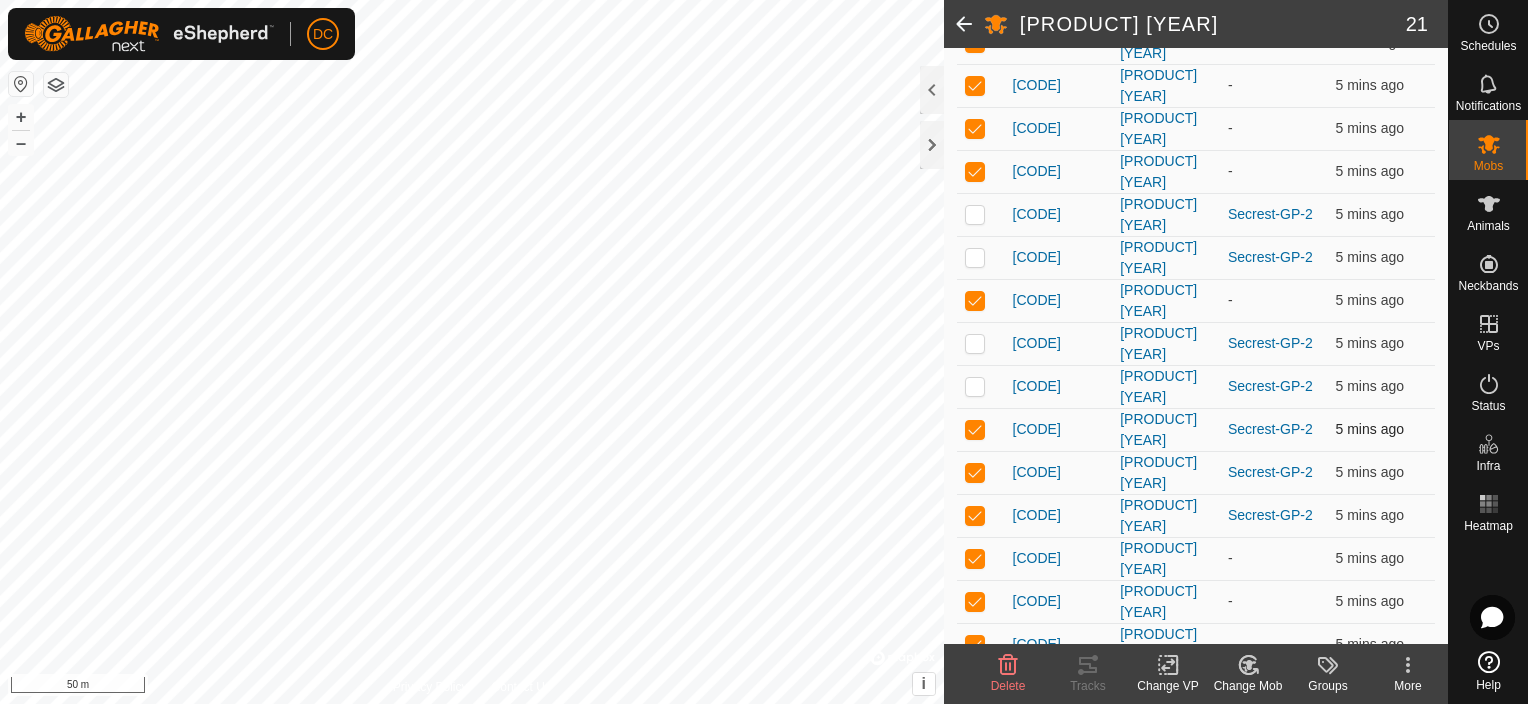 click at bounding box center (975, 429) 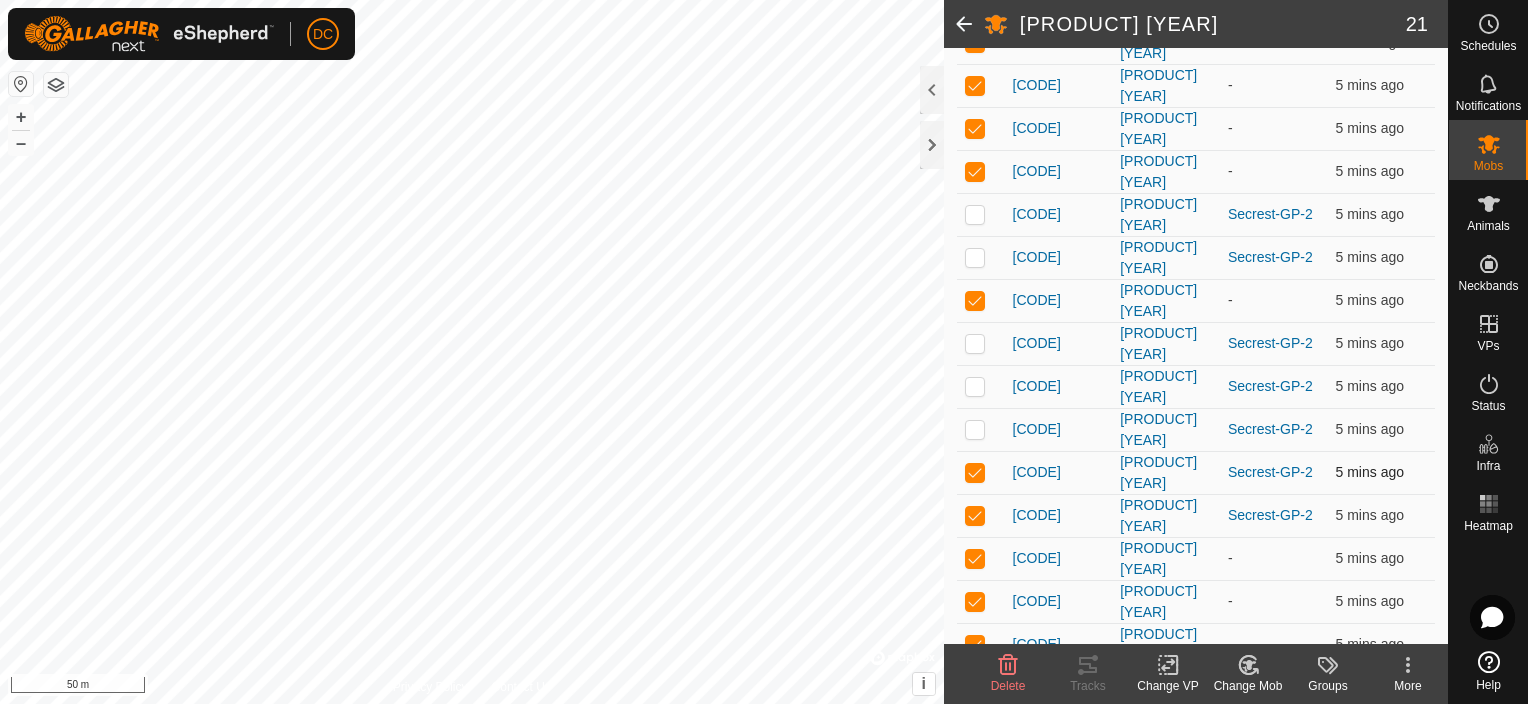 click at bounding box center (975, 472) 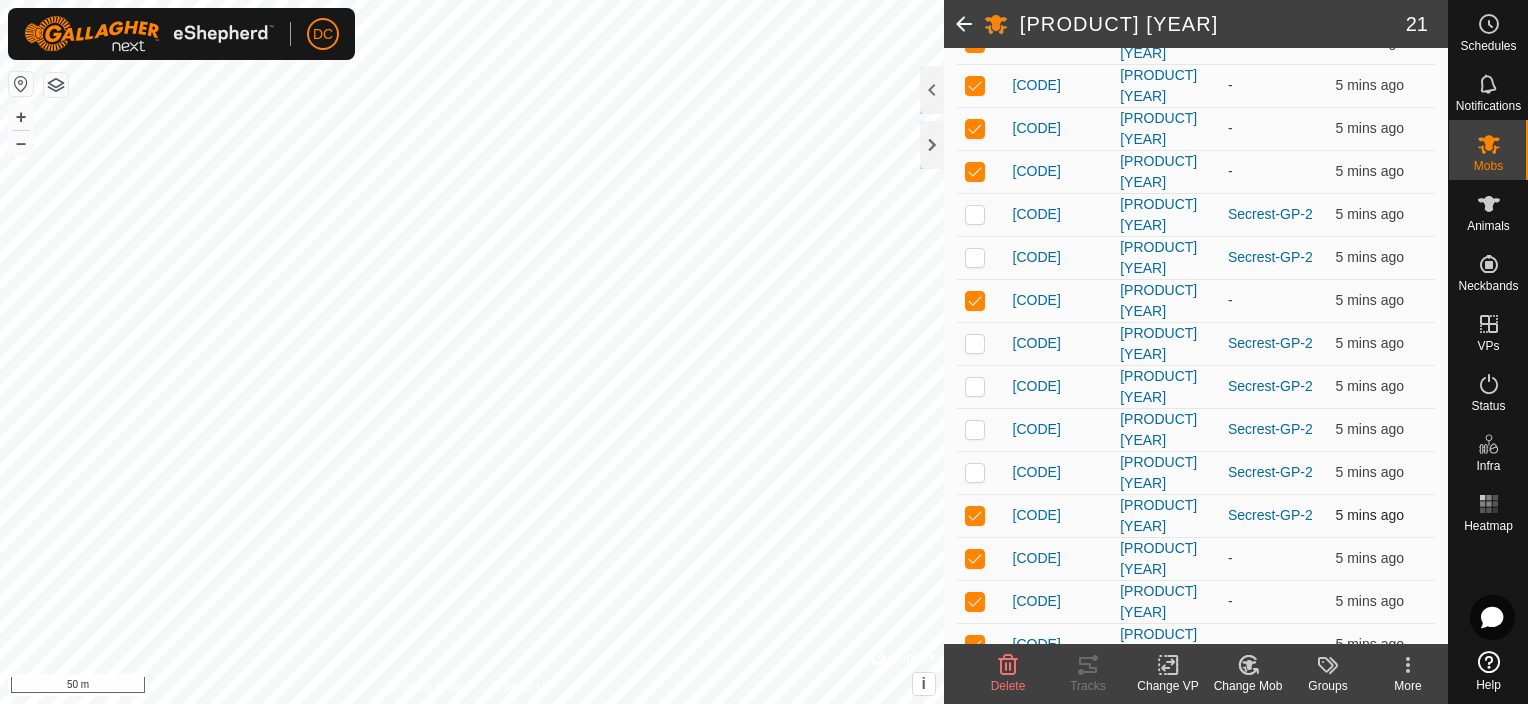 click at bounding box center [975, 515] 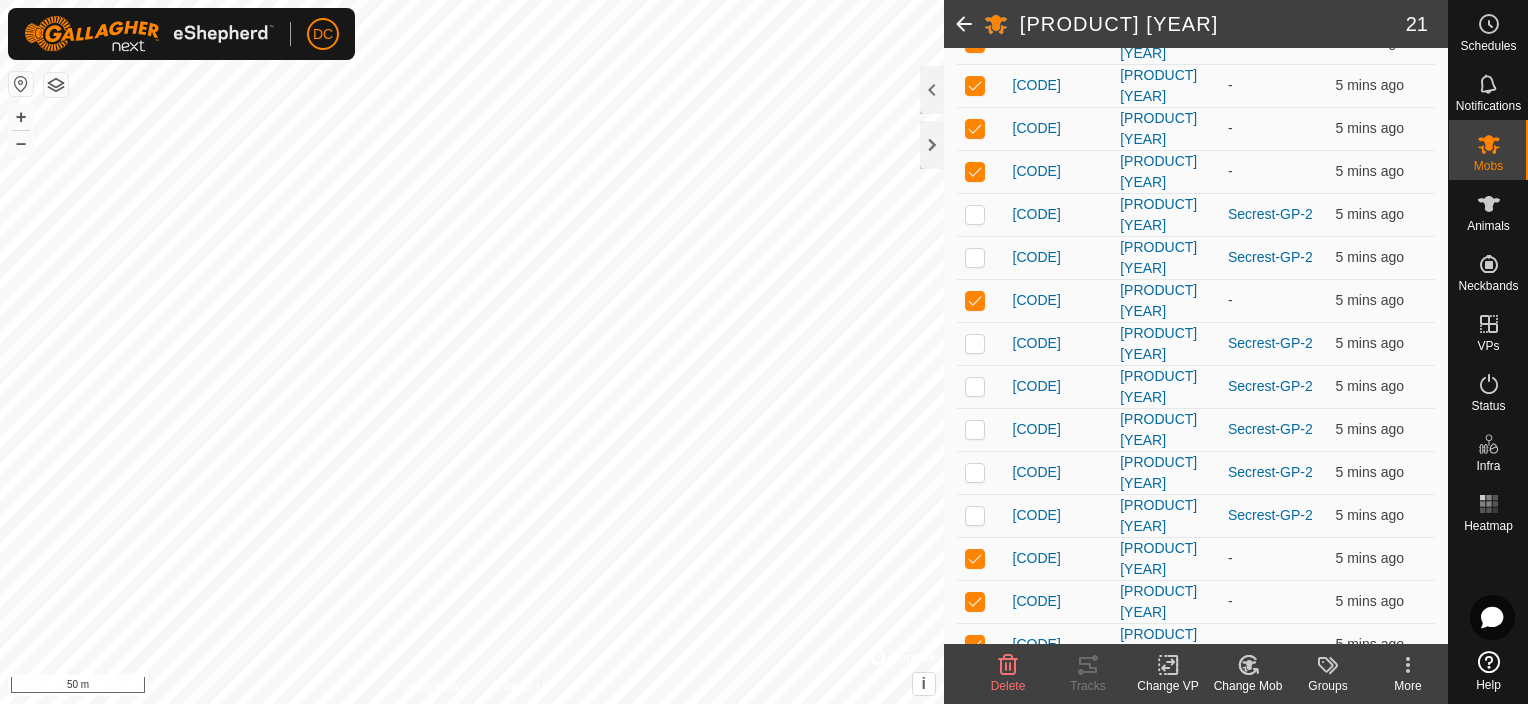 click 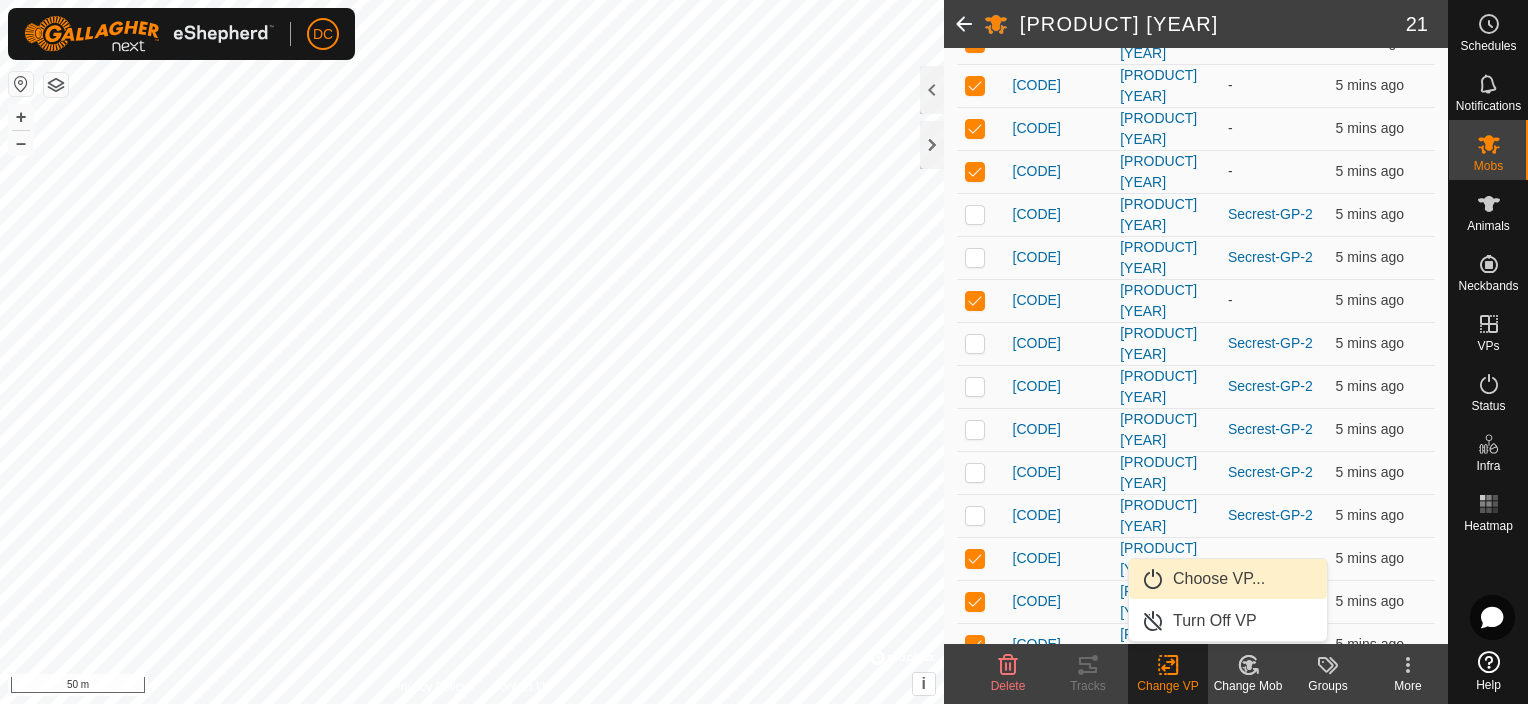 click on "Choose VP..." at bounding box center [1228, 579] 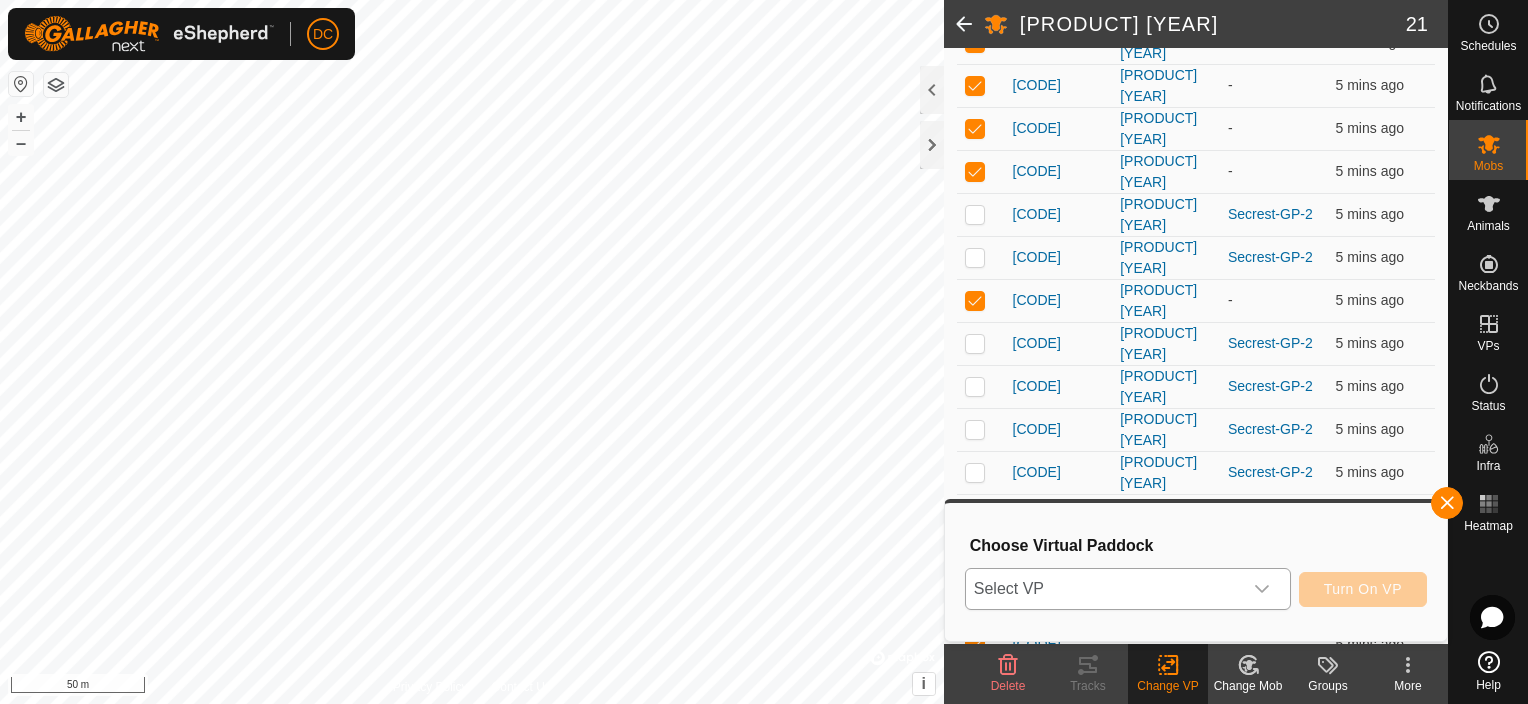 click 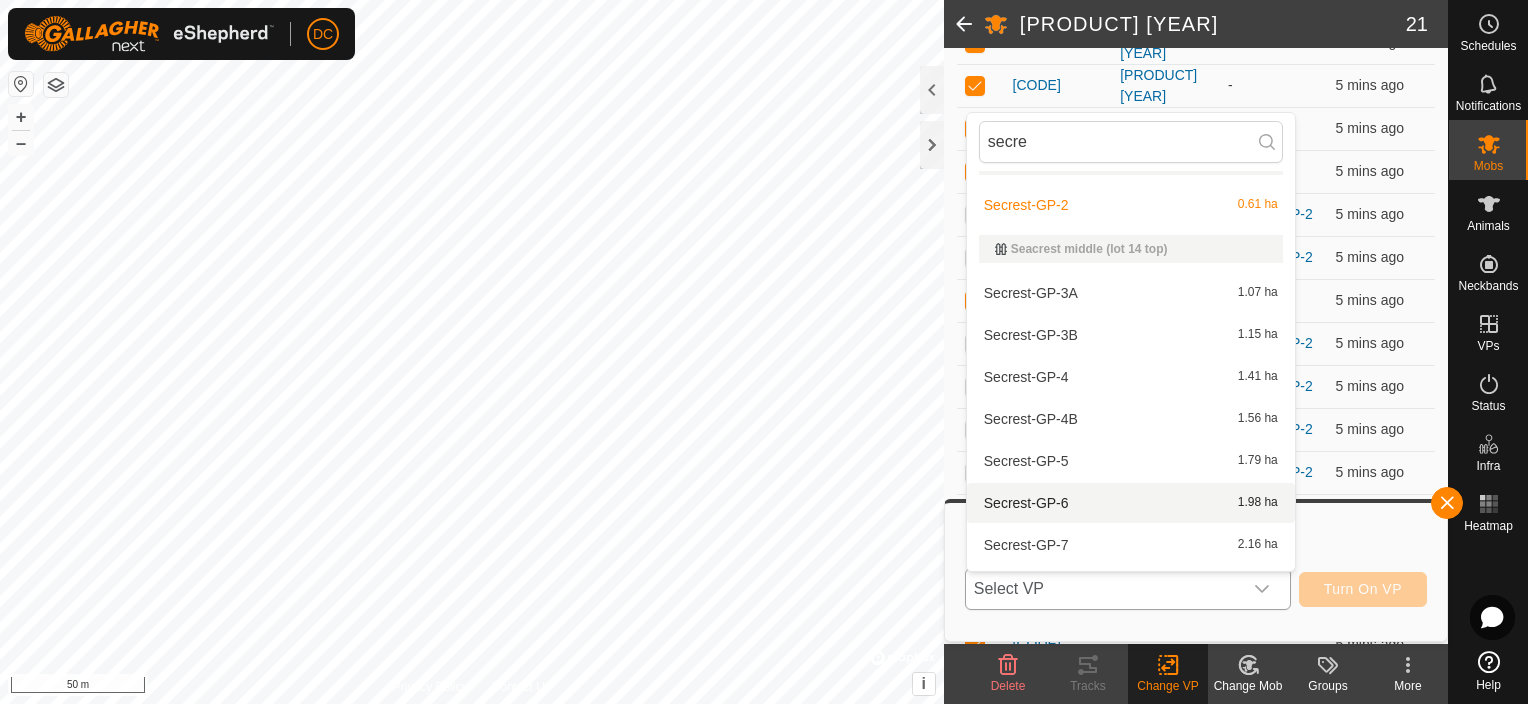 scroll, scrollTop: 0, scrollLeft: 0, axis: both 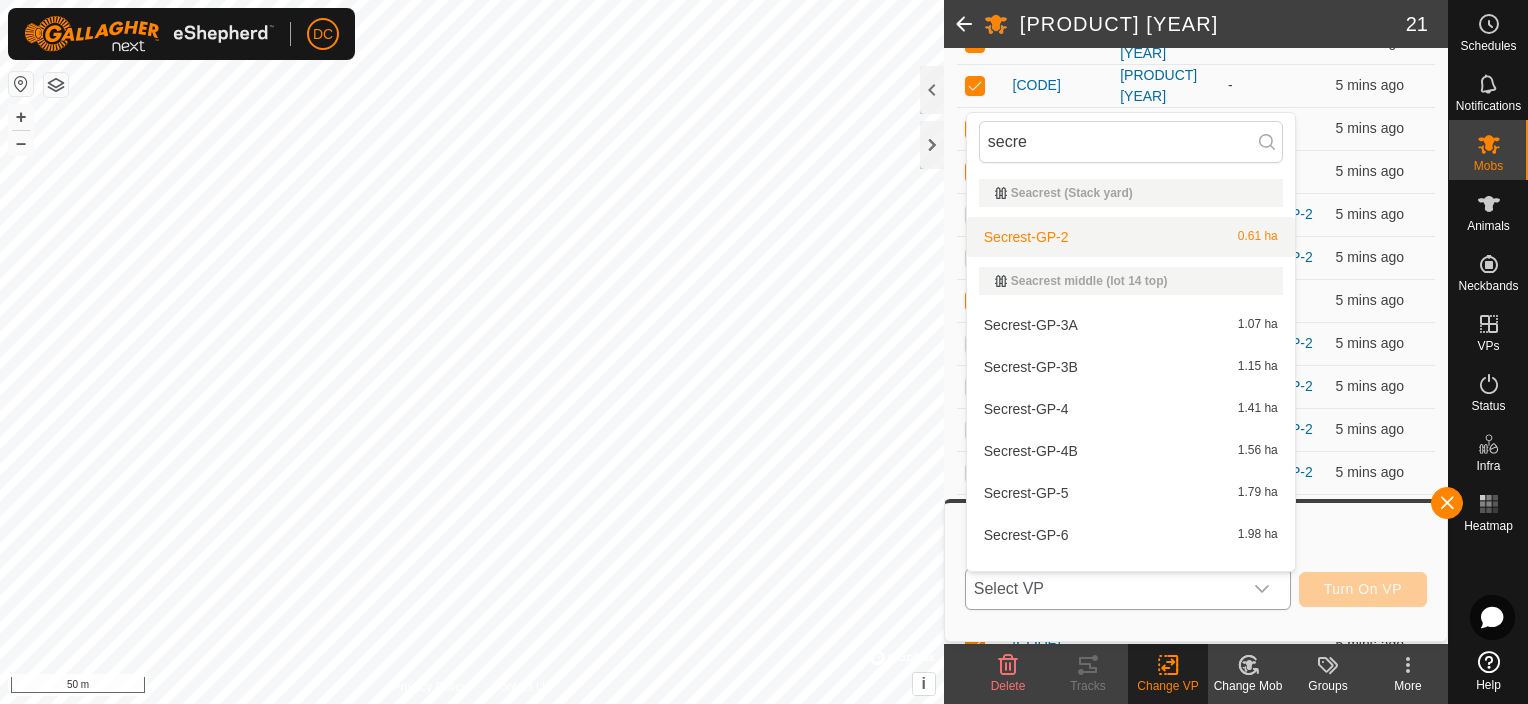 type on "secre" 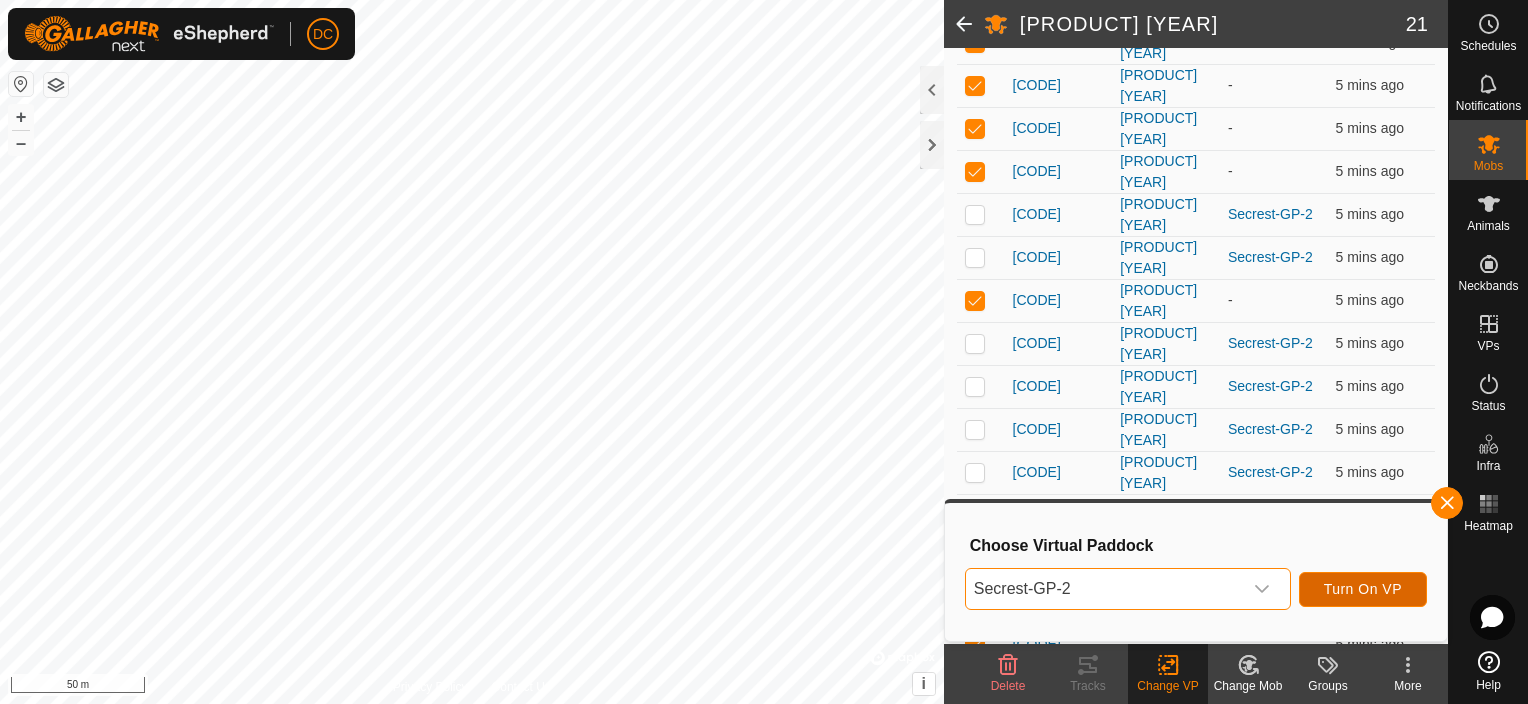 click on "Turn On VP" at bounding box center [1363, 589] 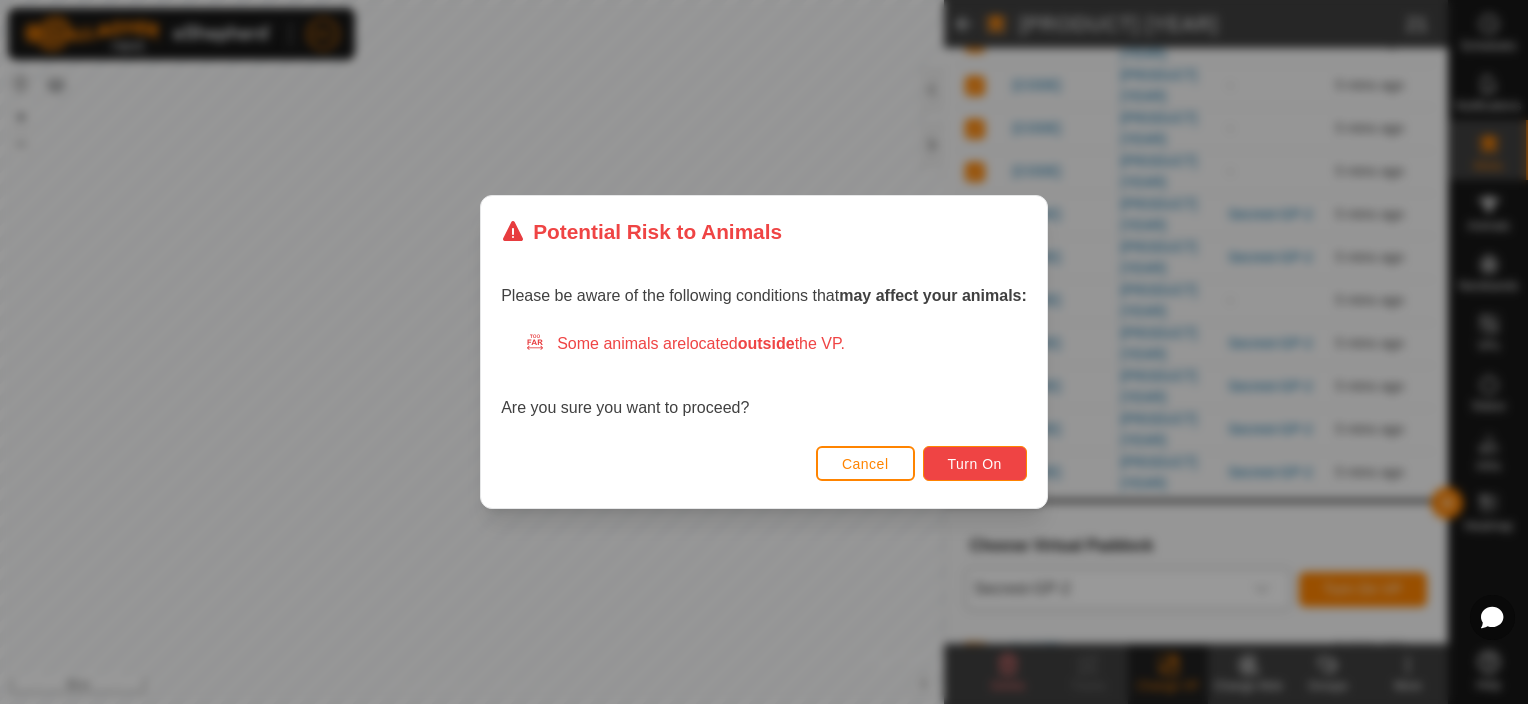 click on "Turn On" at bounding box center (975, 464) 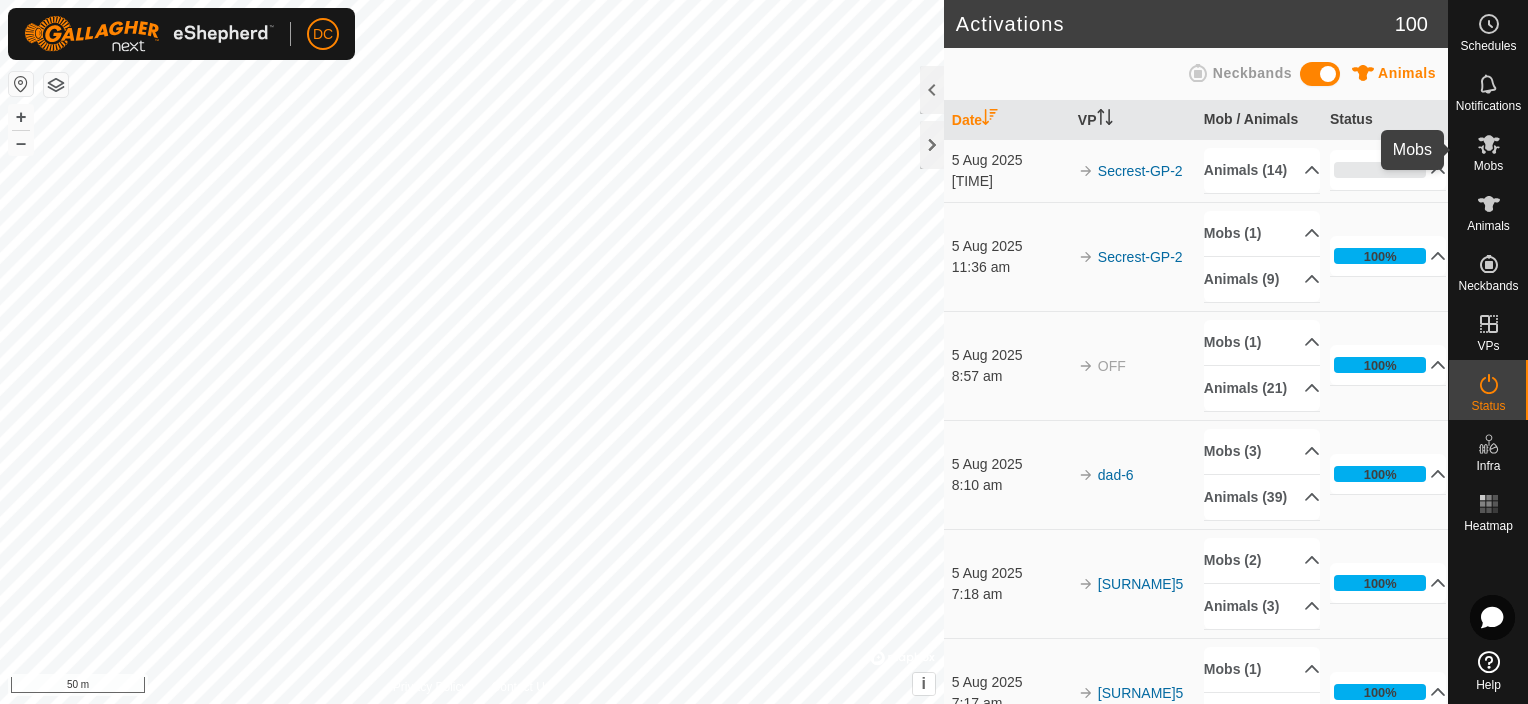 click 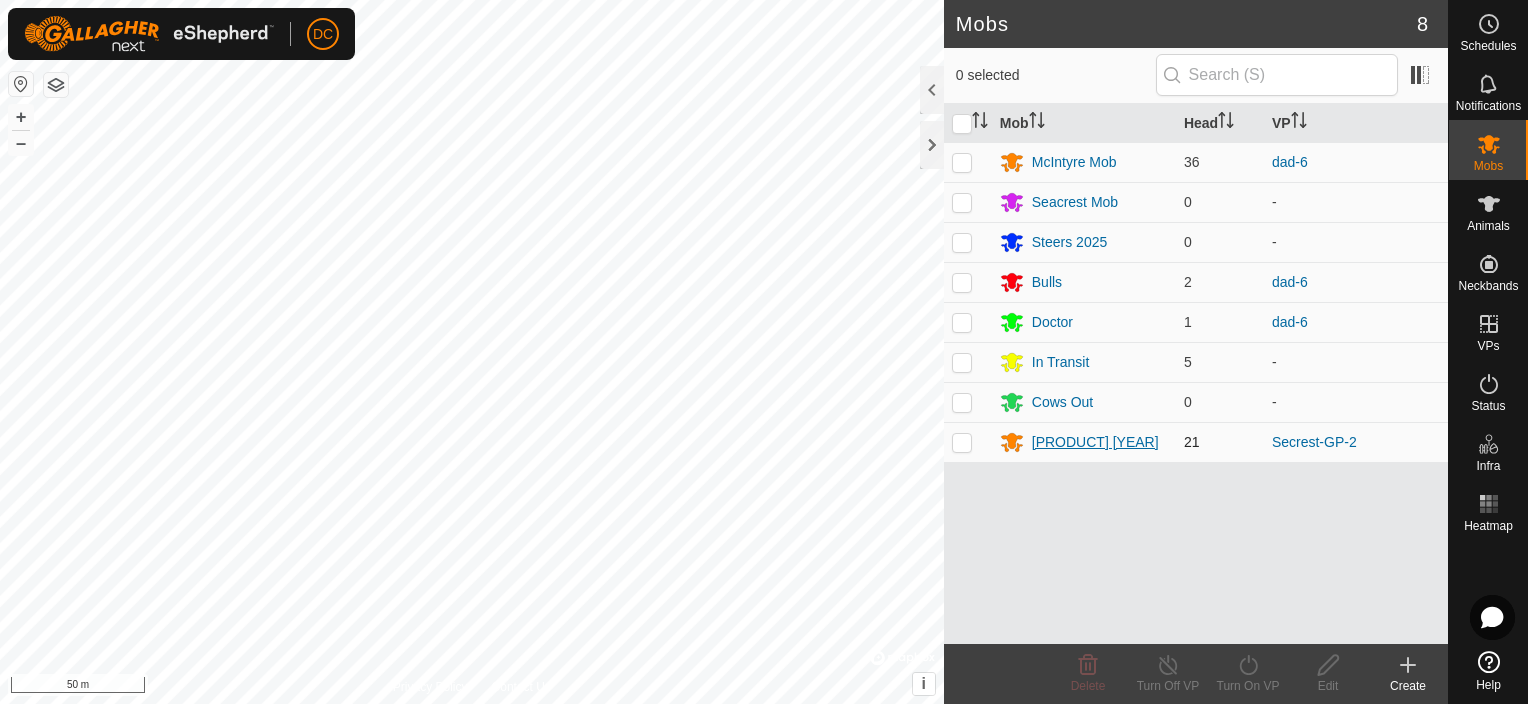 click on "[PRODUCT] [YEAR]" at bounding box center [1095, 442] 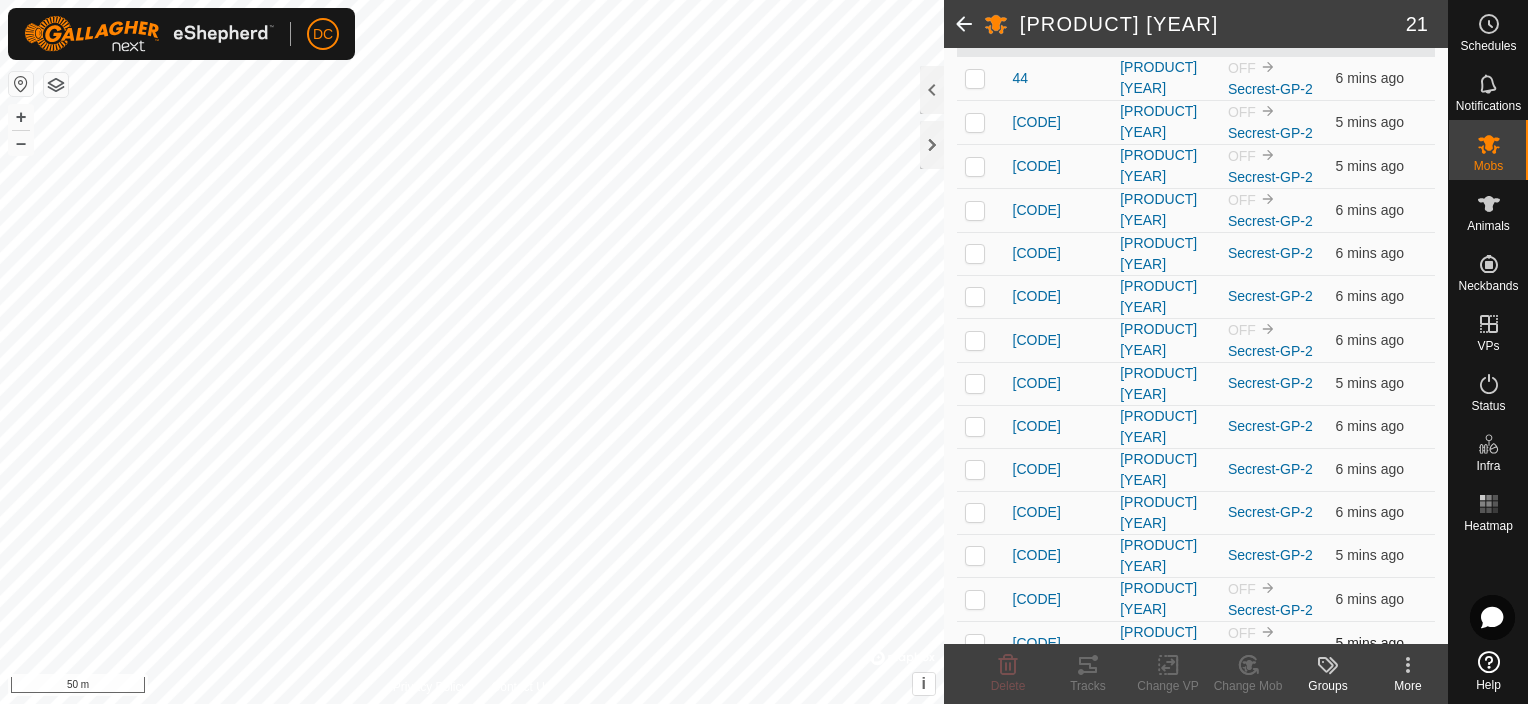 scroll, scrollTop: 100, scrollLeft: 0, axis: vertical 